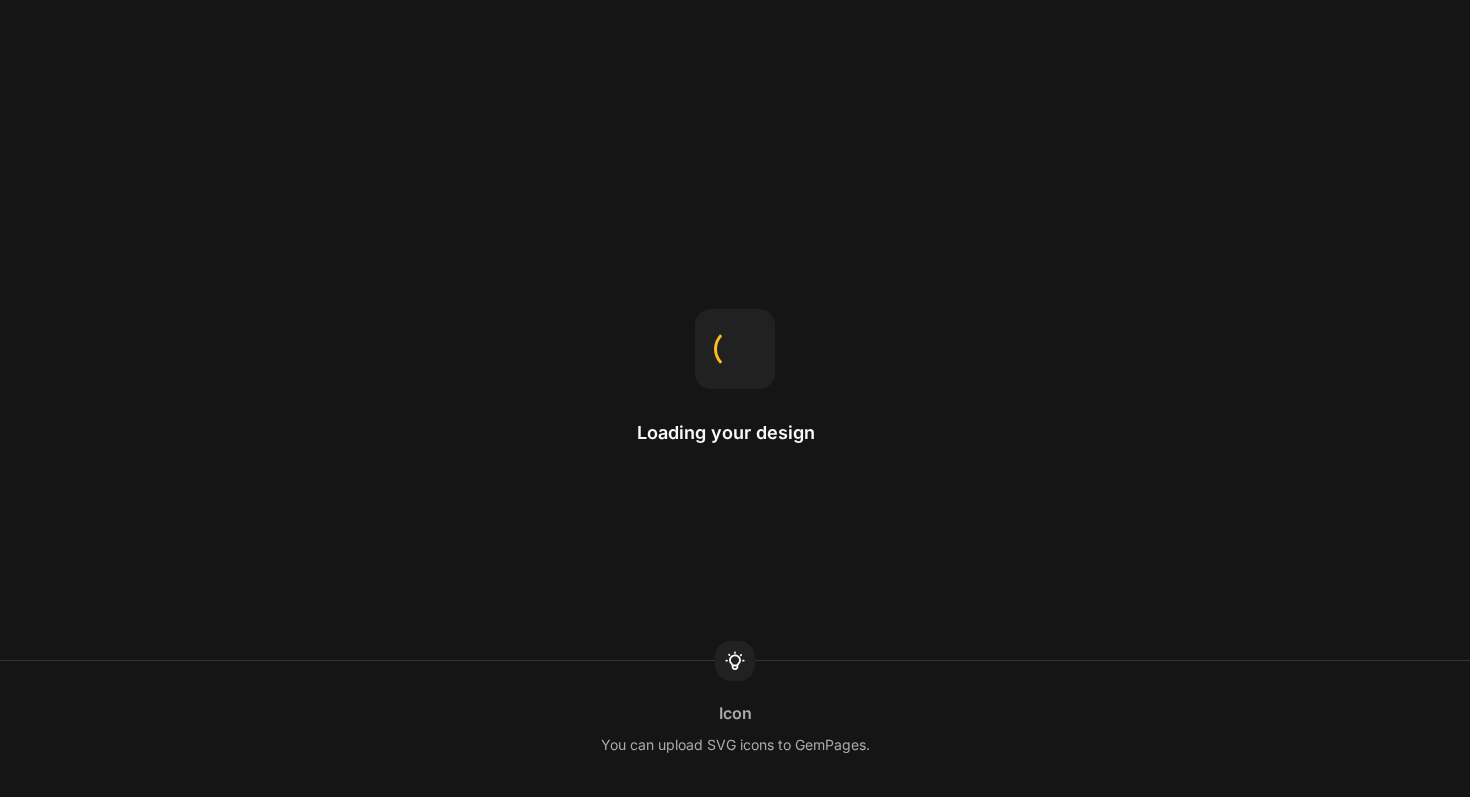 scroll, scrollTop: 0, scrollLeft: 0, axis: both 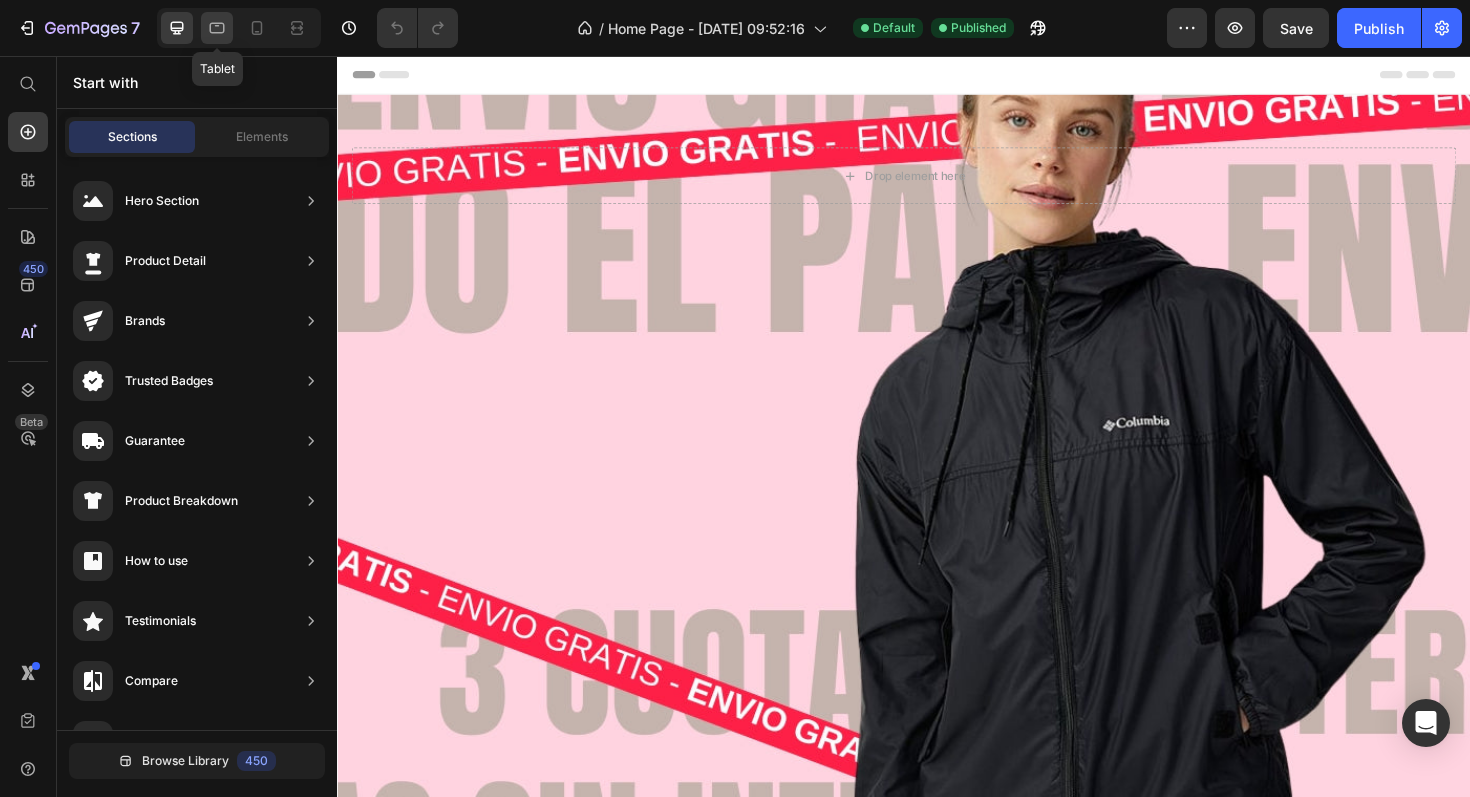 click 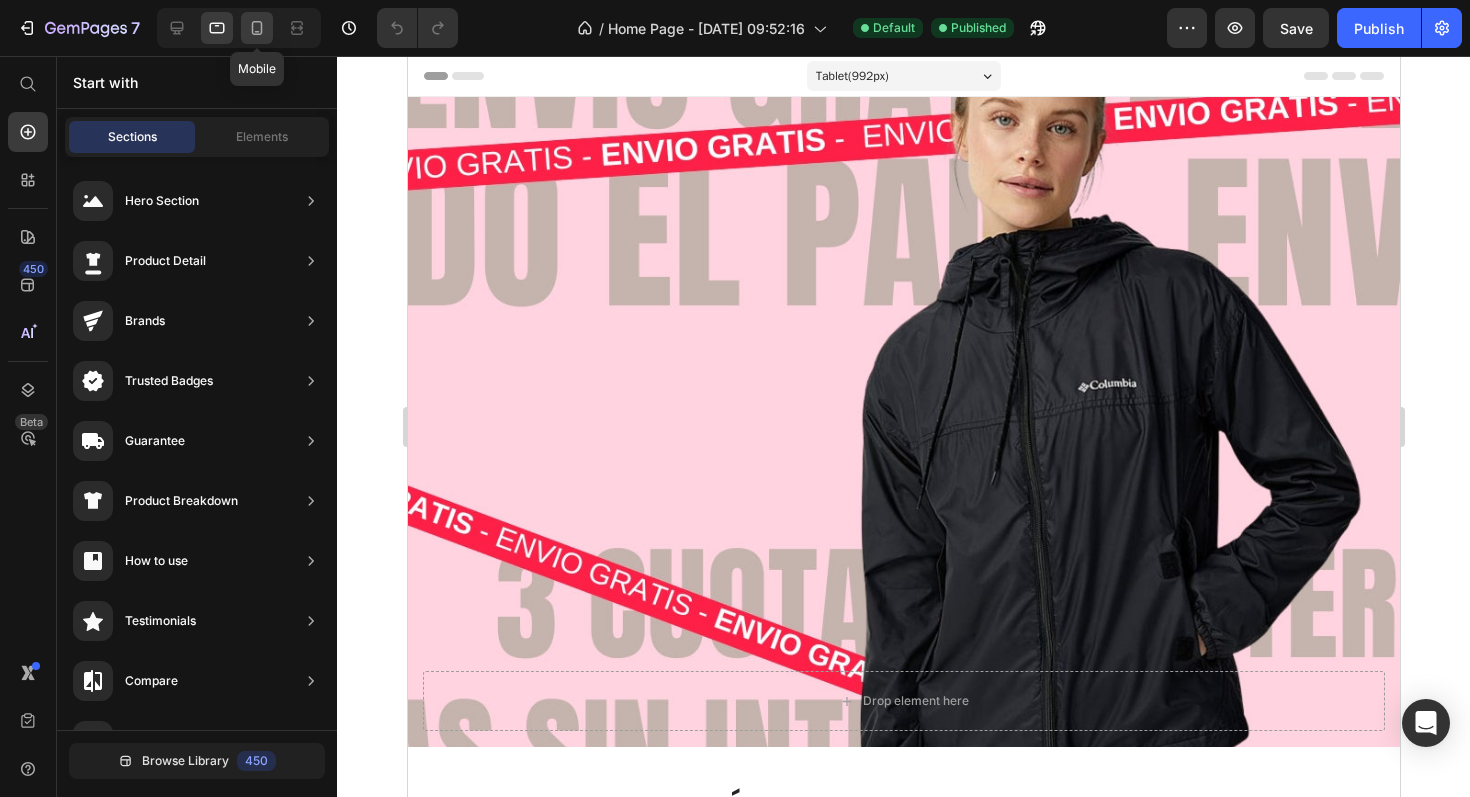 click 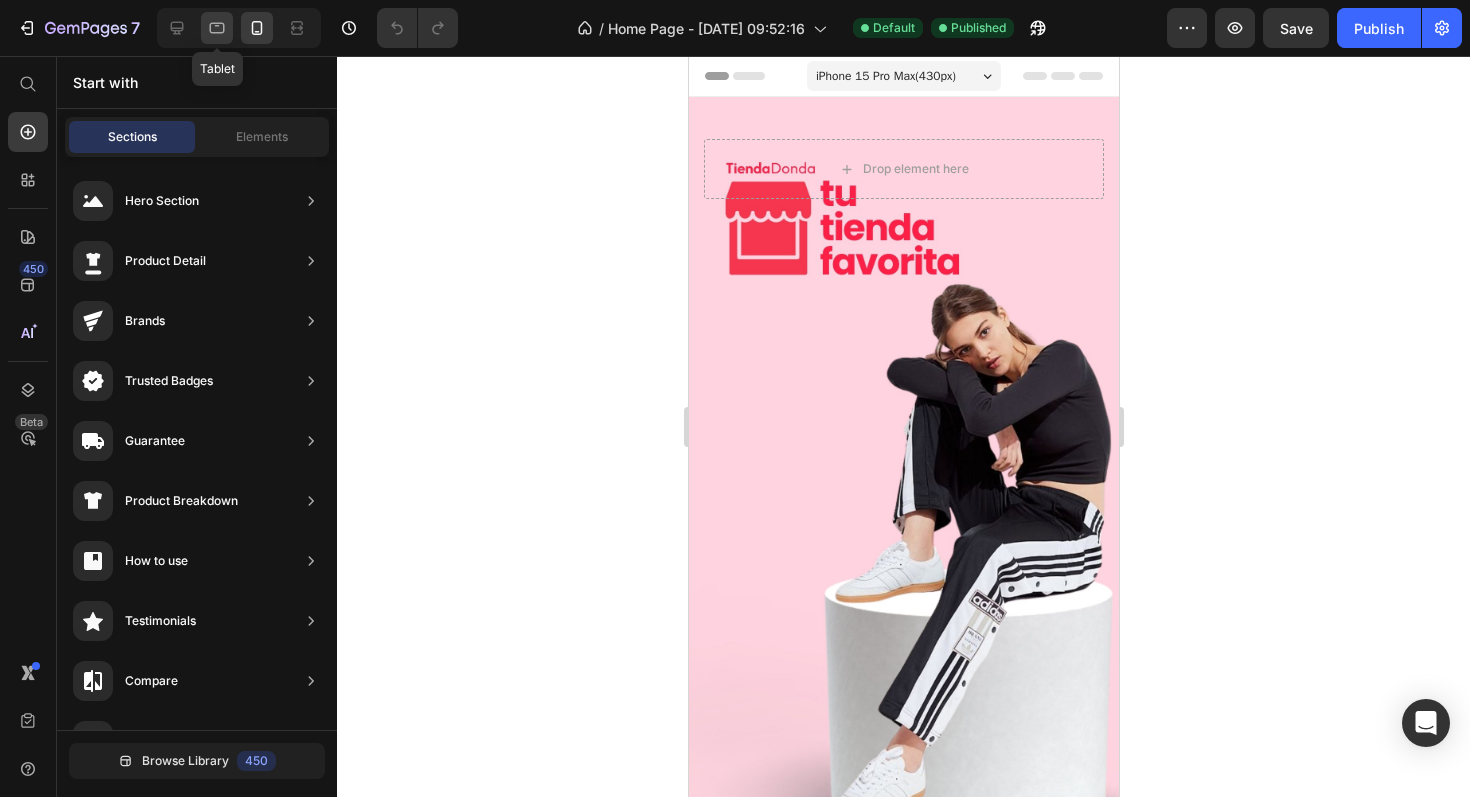 click 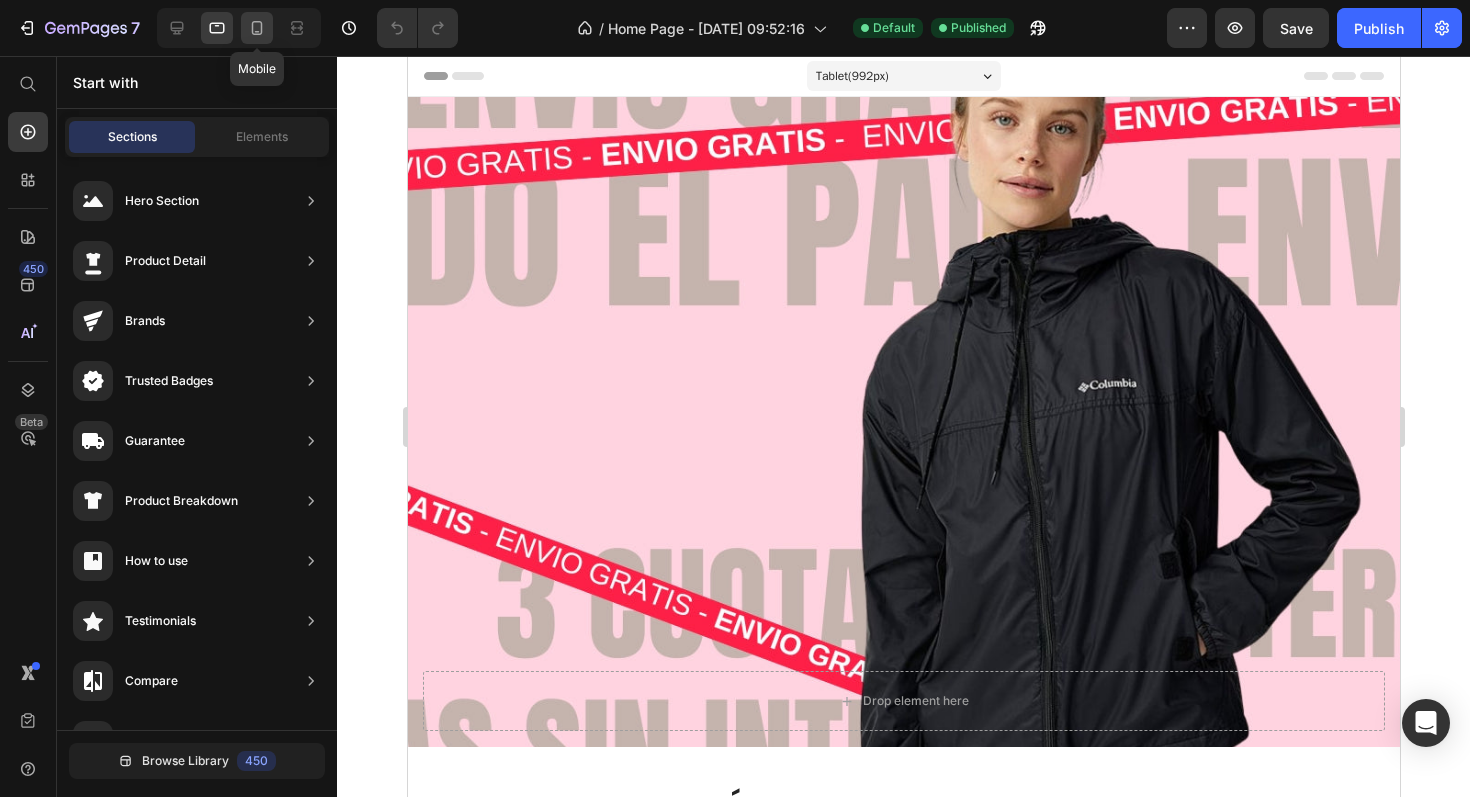 click 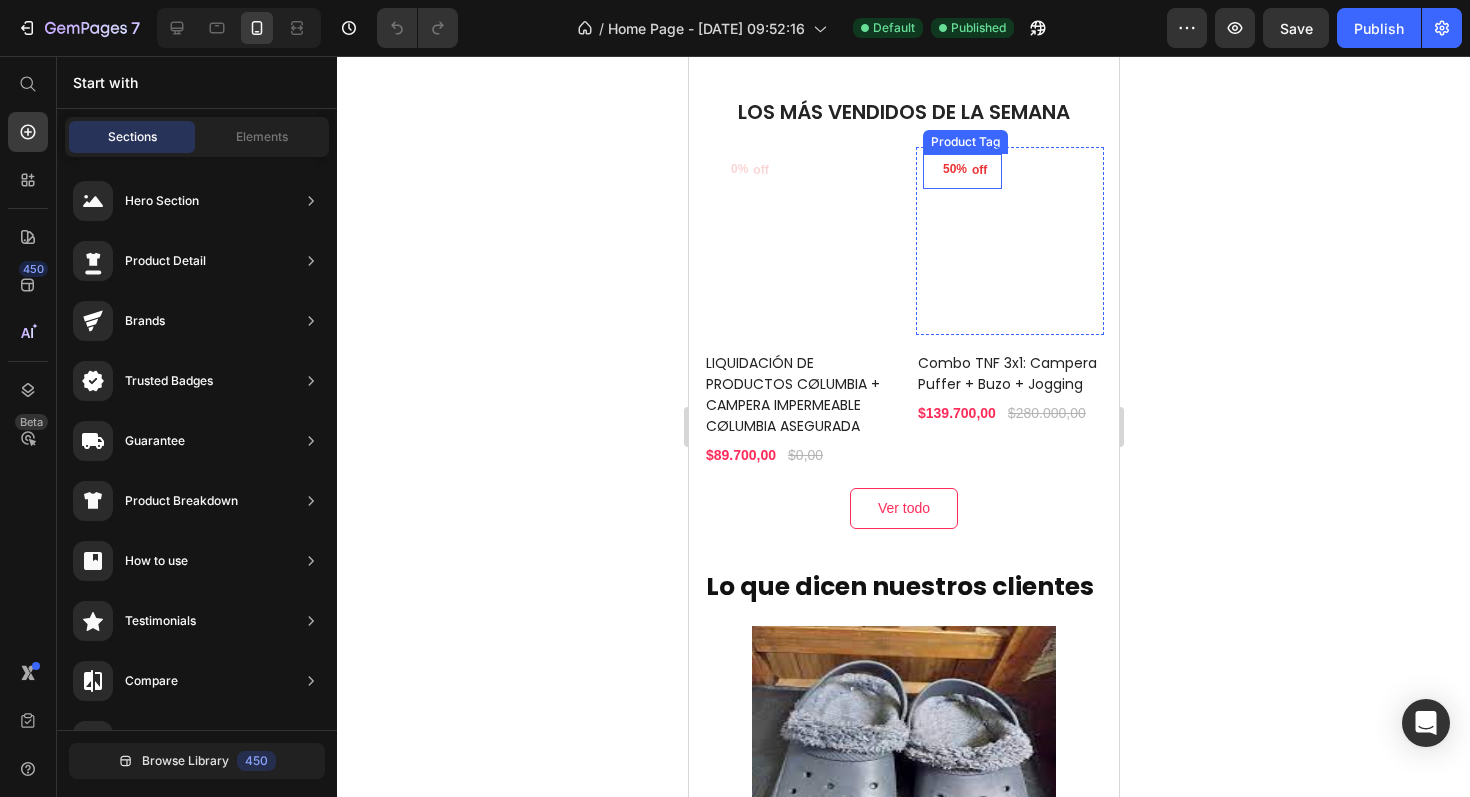 scroll, scrollTop: 808, scrollLeft: 0, axis: vertical 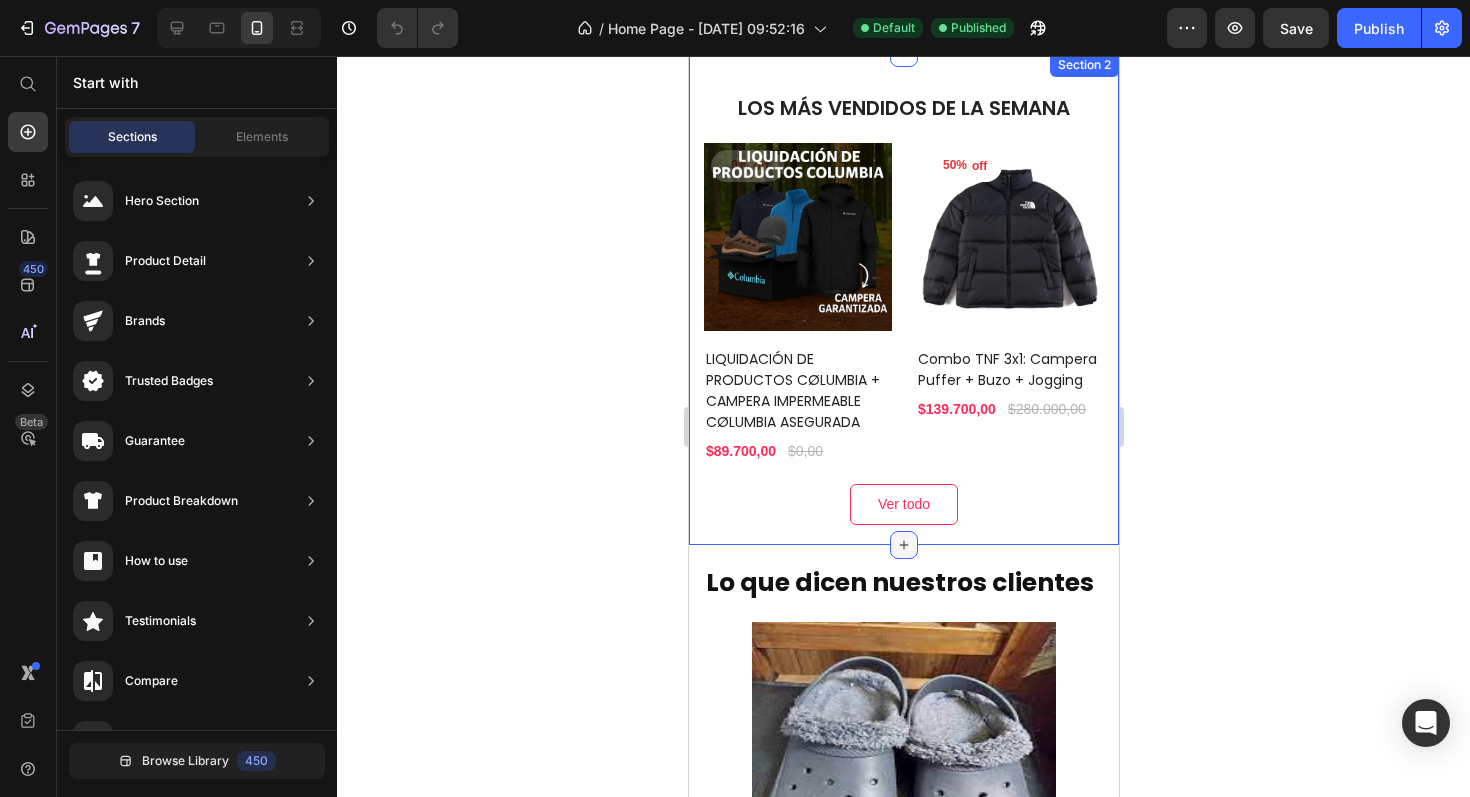 click 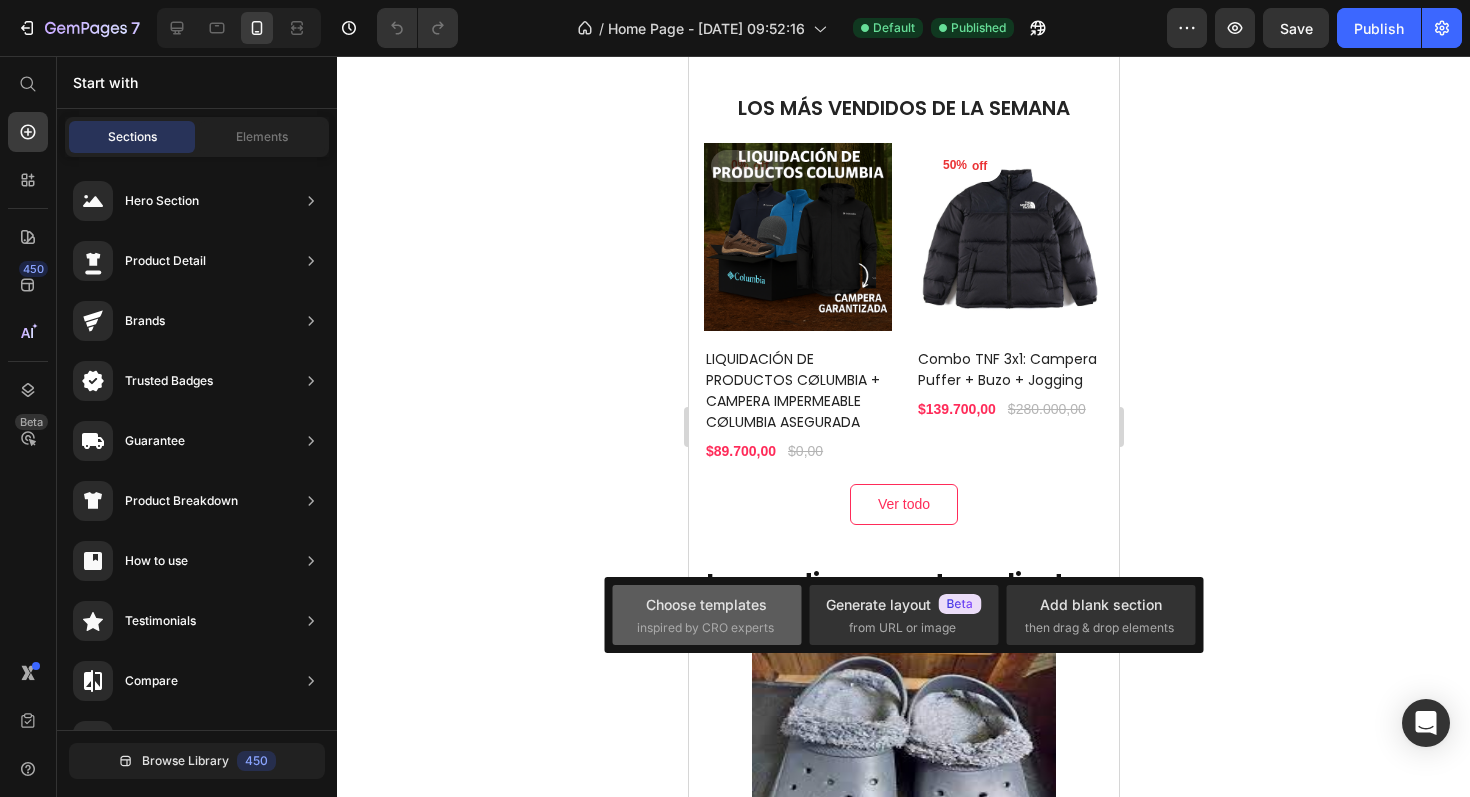 click on "Choose templates" at bounding box center (706, 604) 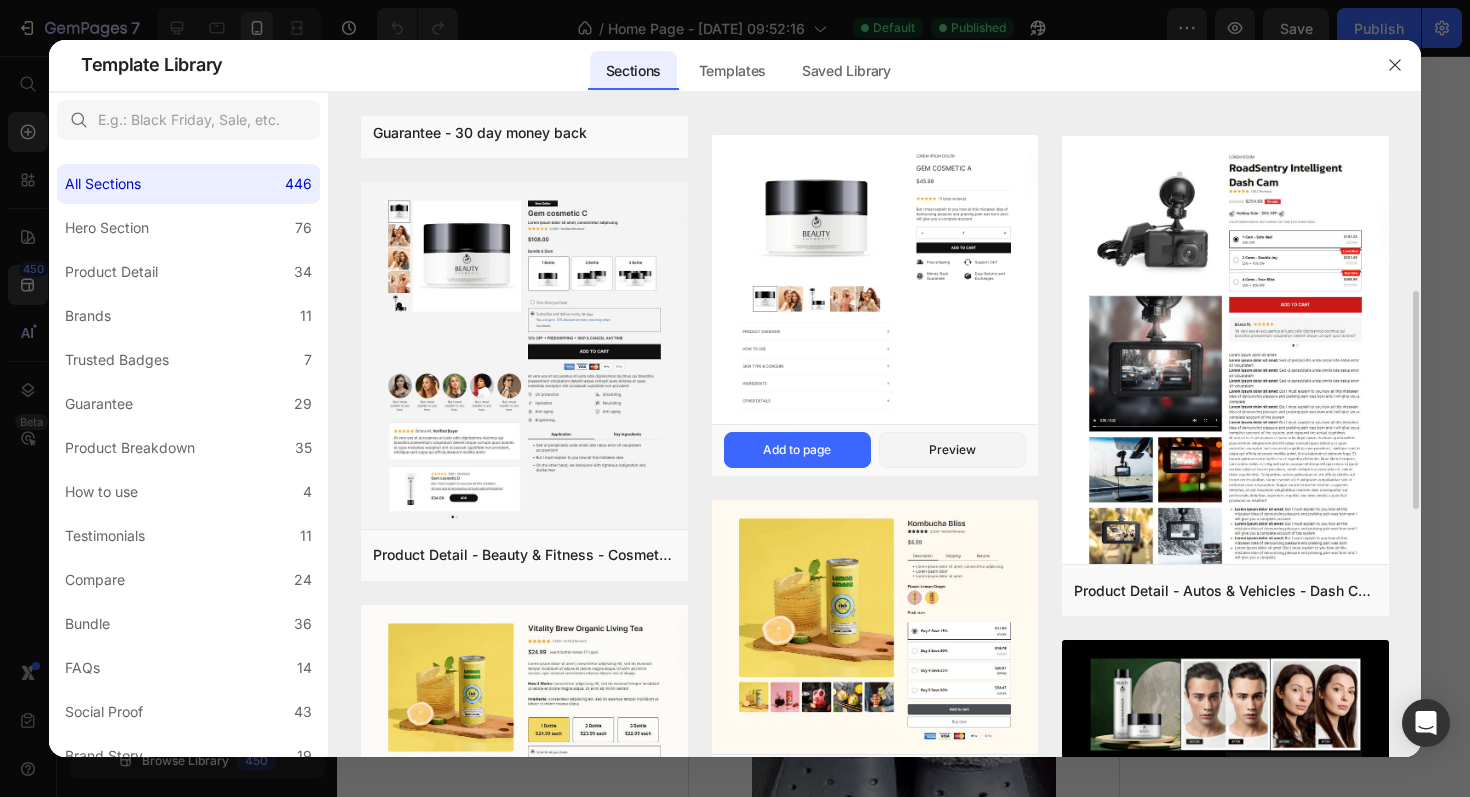 scroll, scrollTop: 432, scrollLeft: 0, axis: vertical 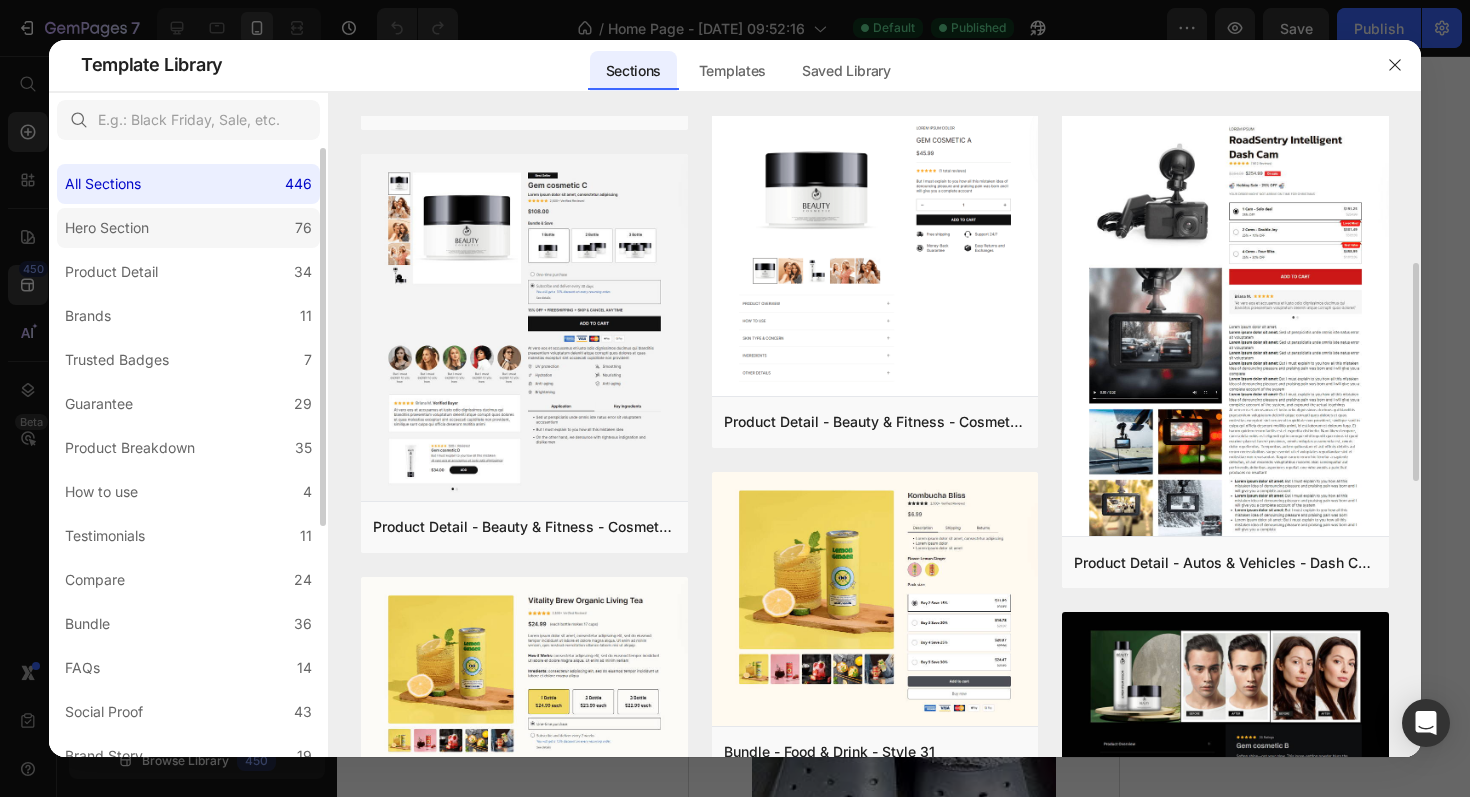 click on "Hero Section 76" 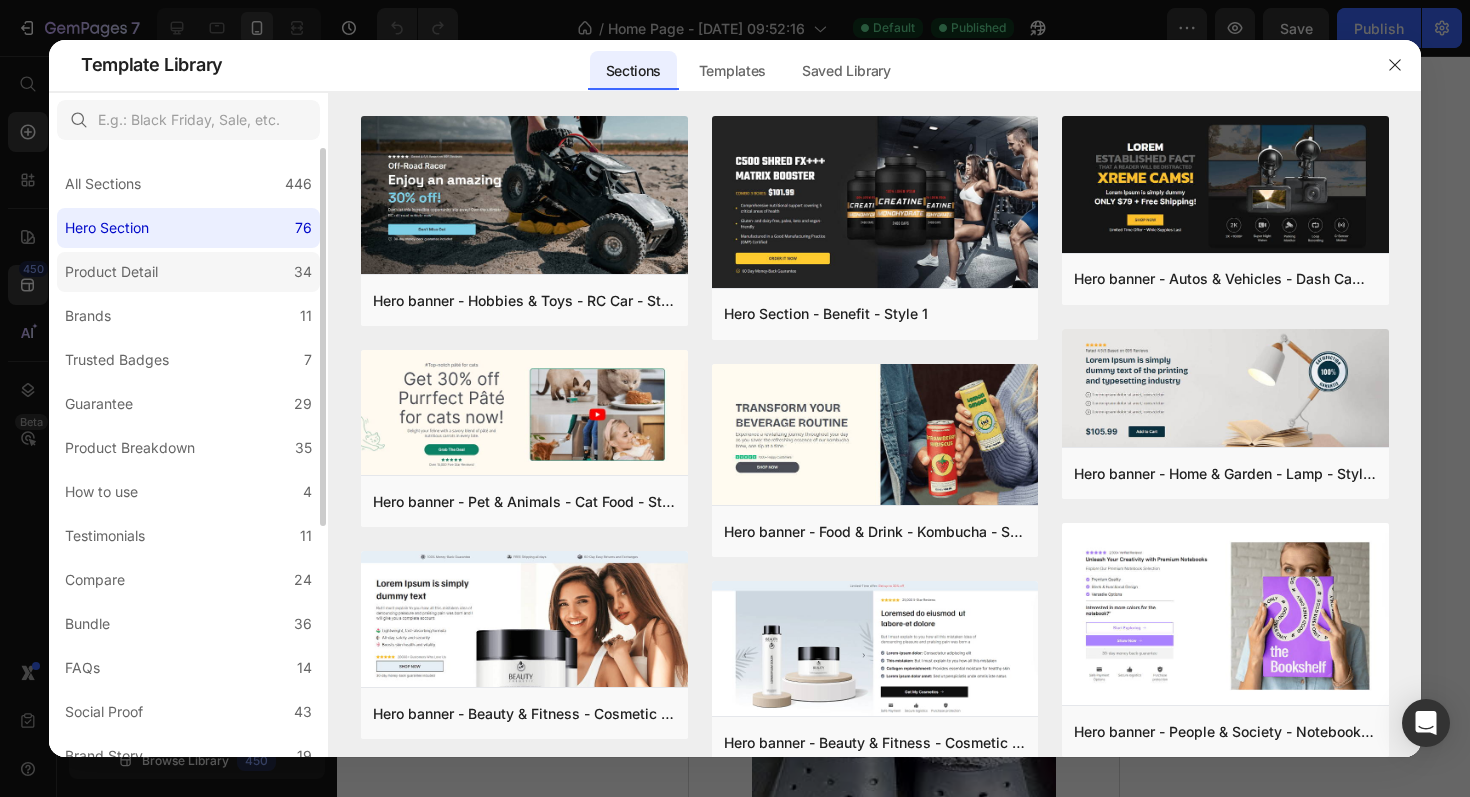 click on "Product Detail 34" 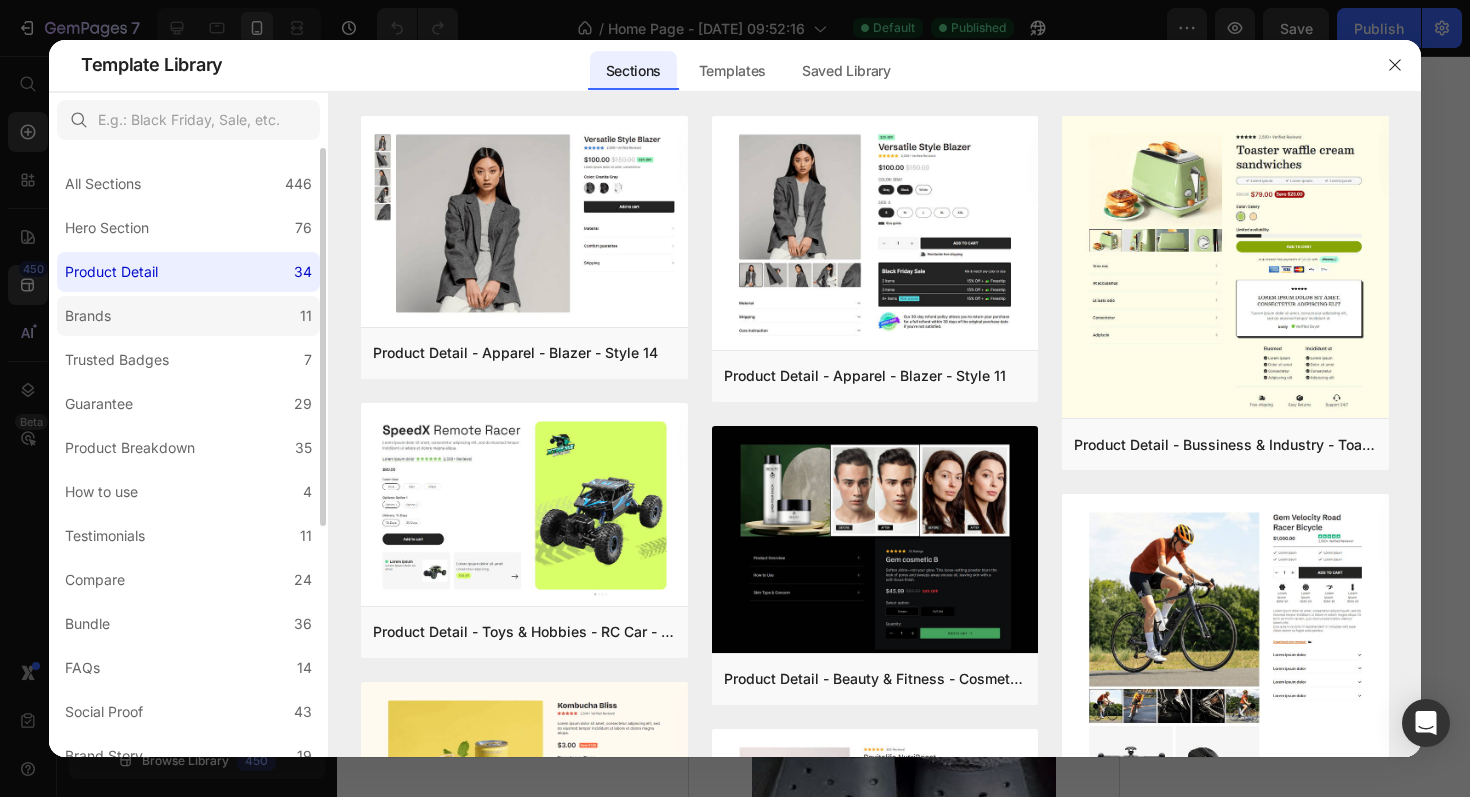 click on "Brands 11" 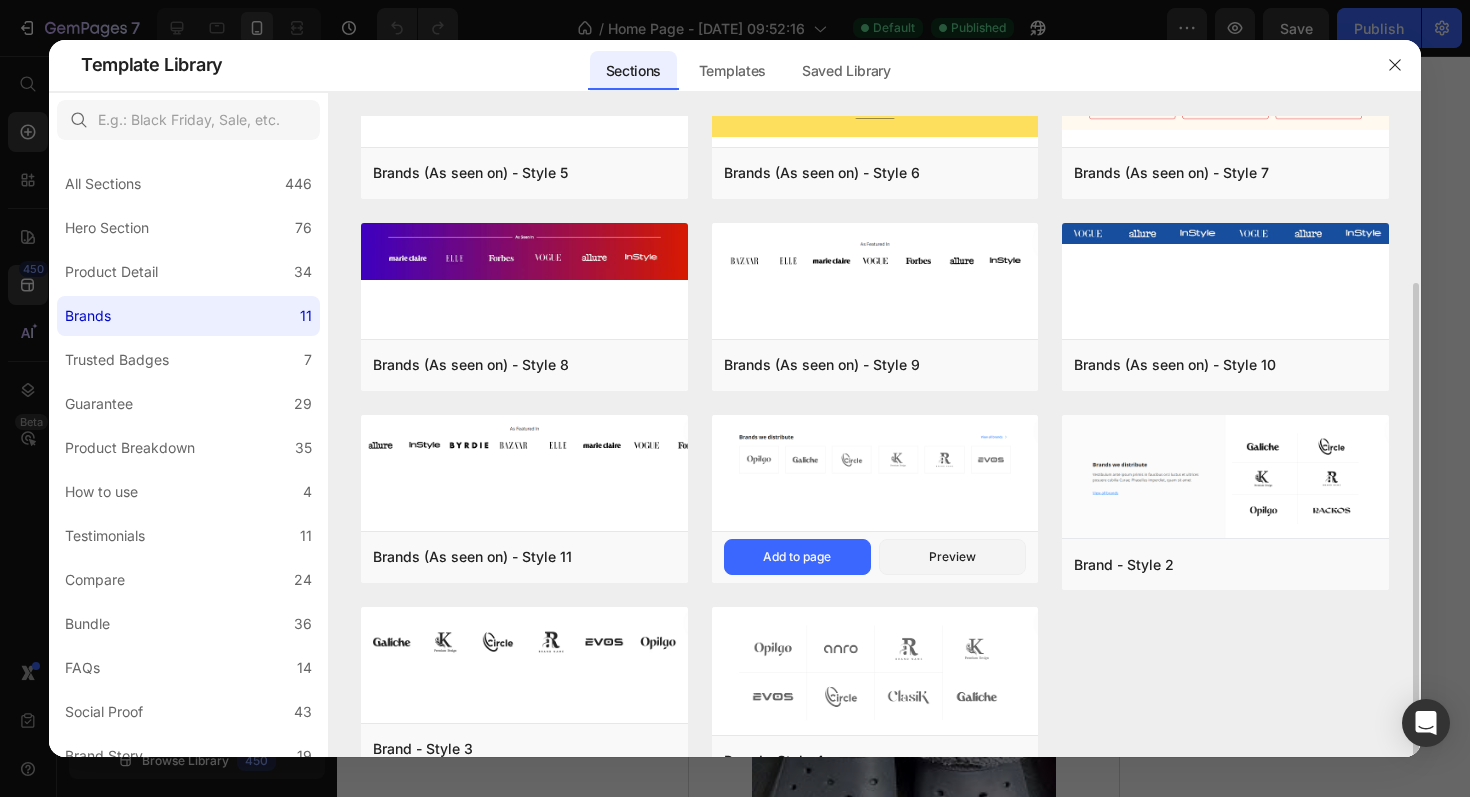 scroll, scrollTop: 138, scrollLeft: 0, axis: vertical 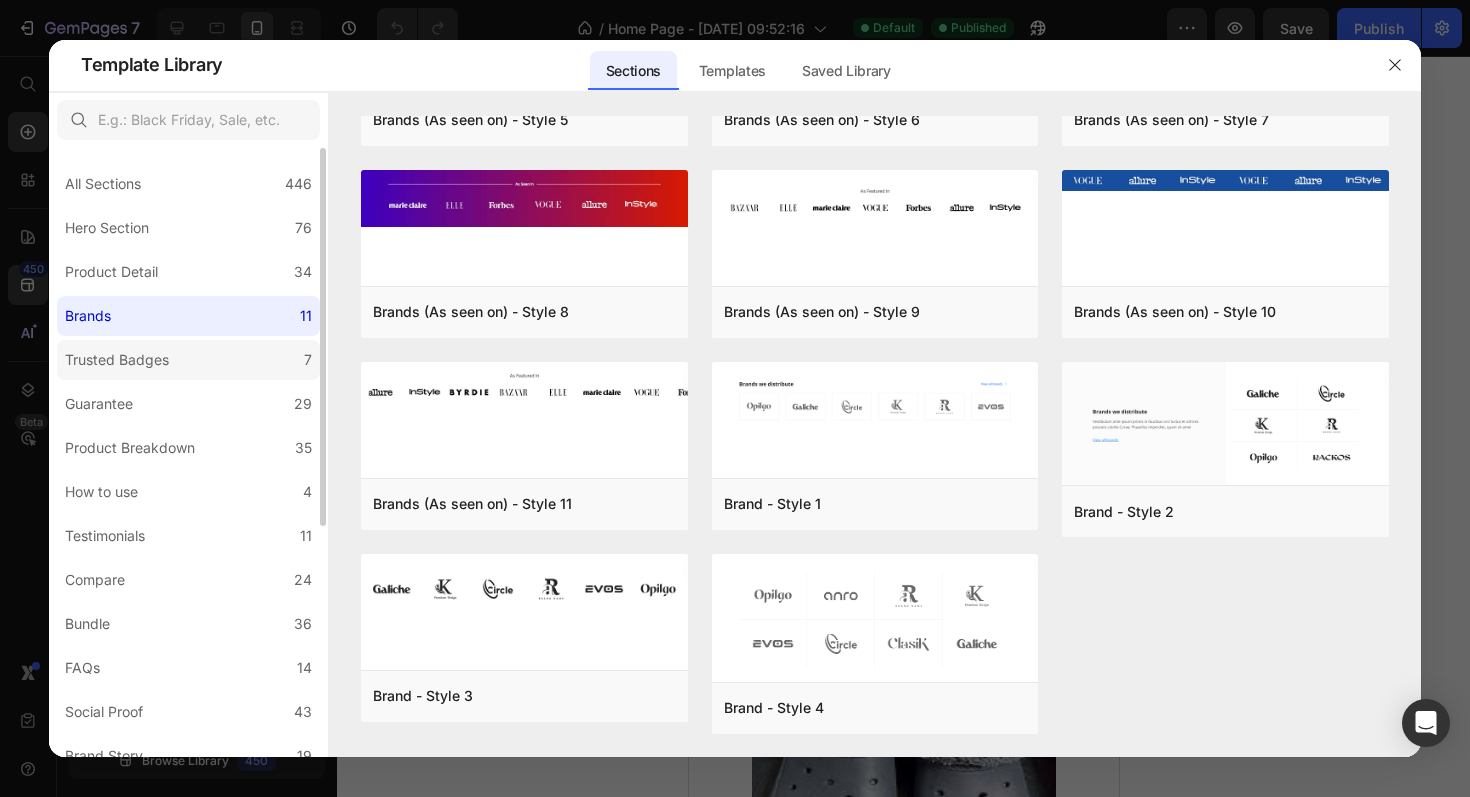 click on "Trusted Badges 7" 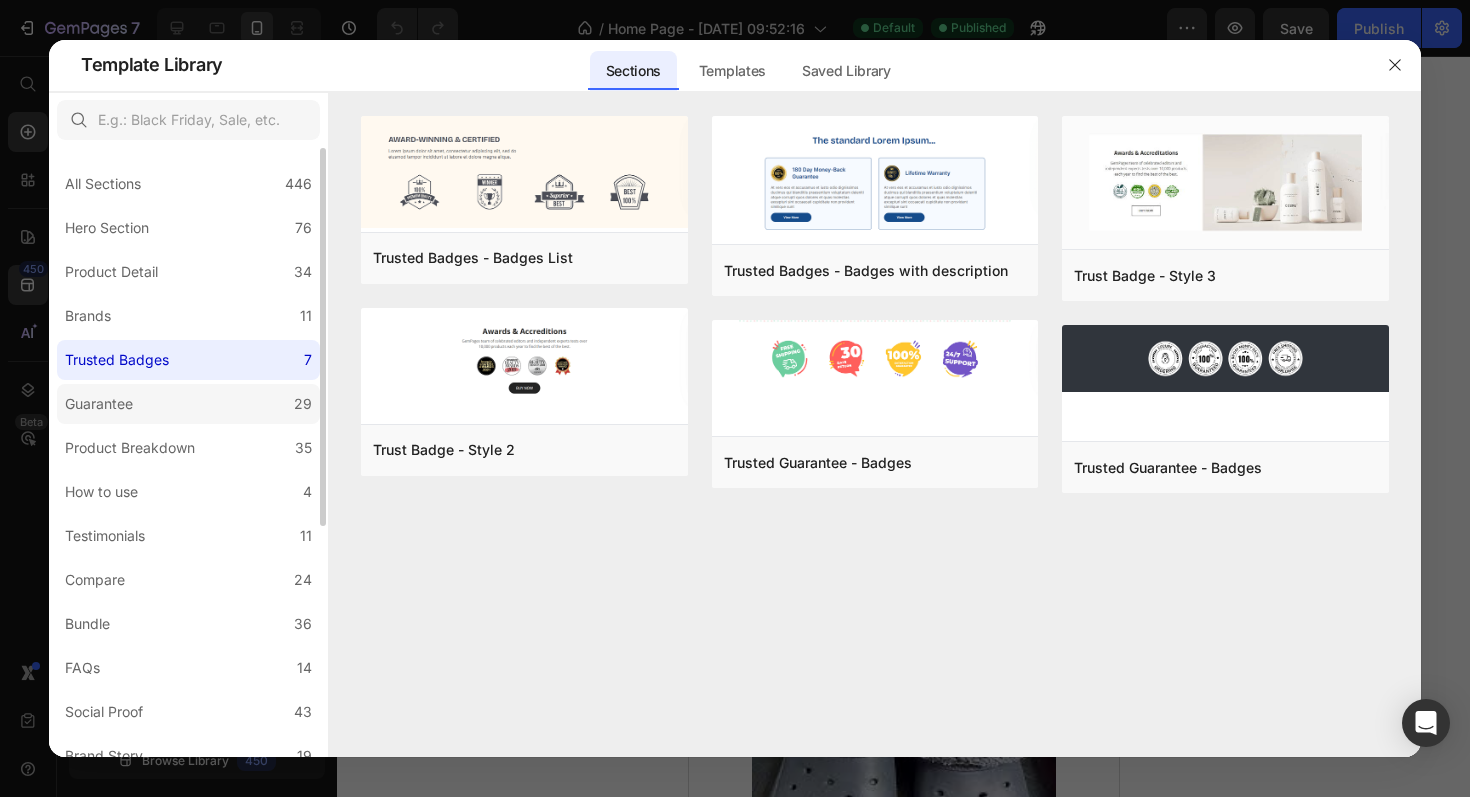 click on "Guarantee 29" 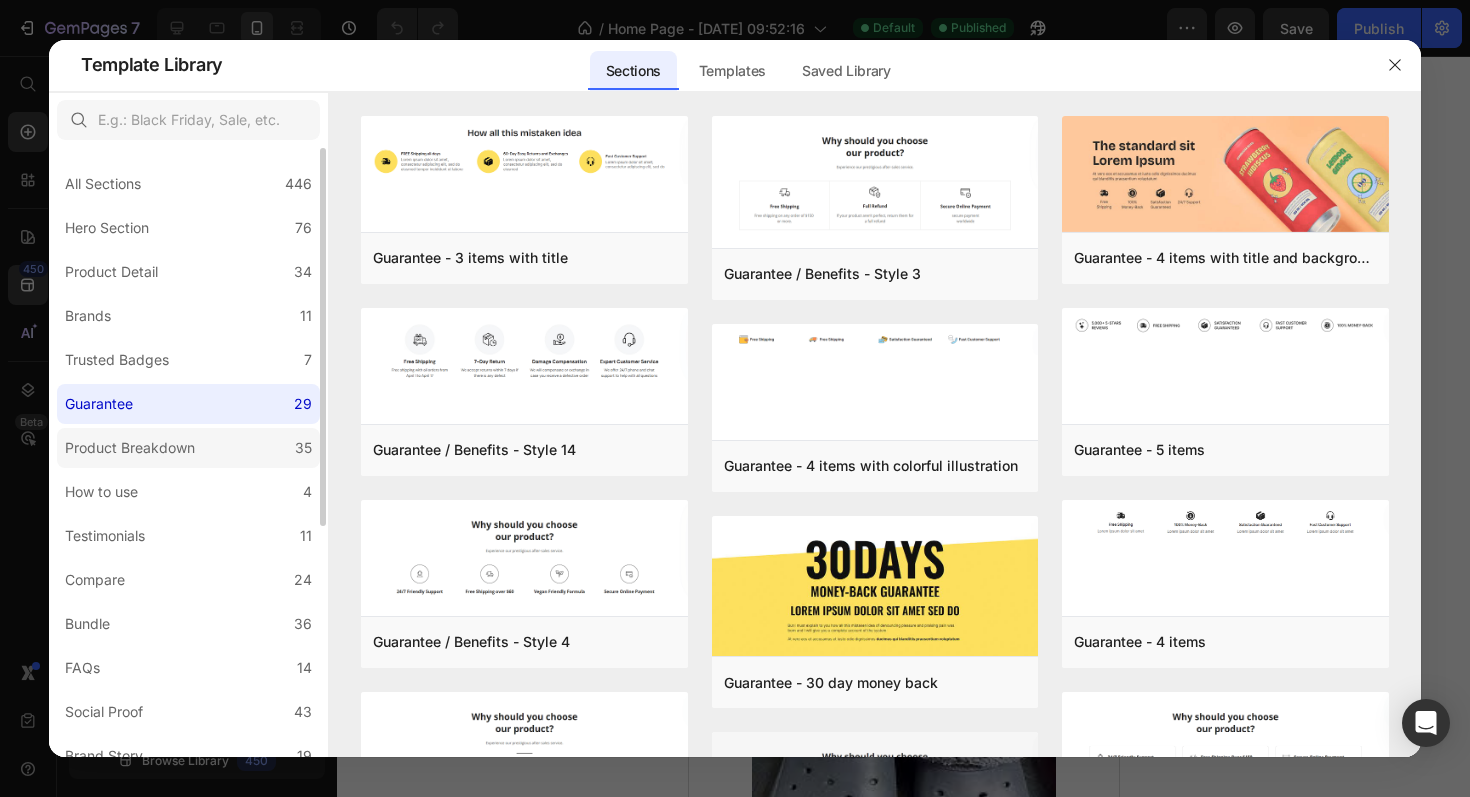 click on "Product Breakdown 35" 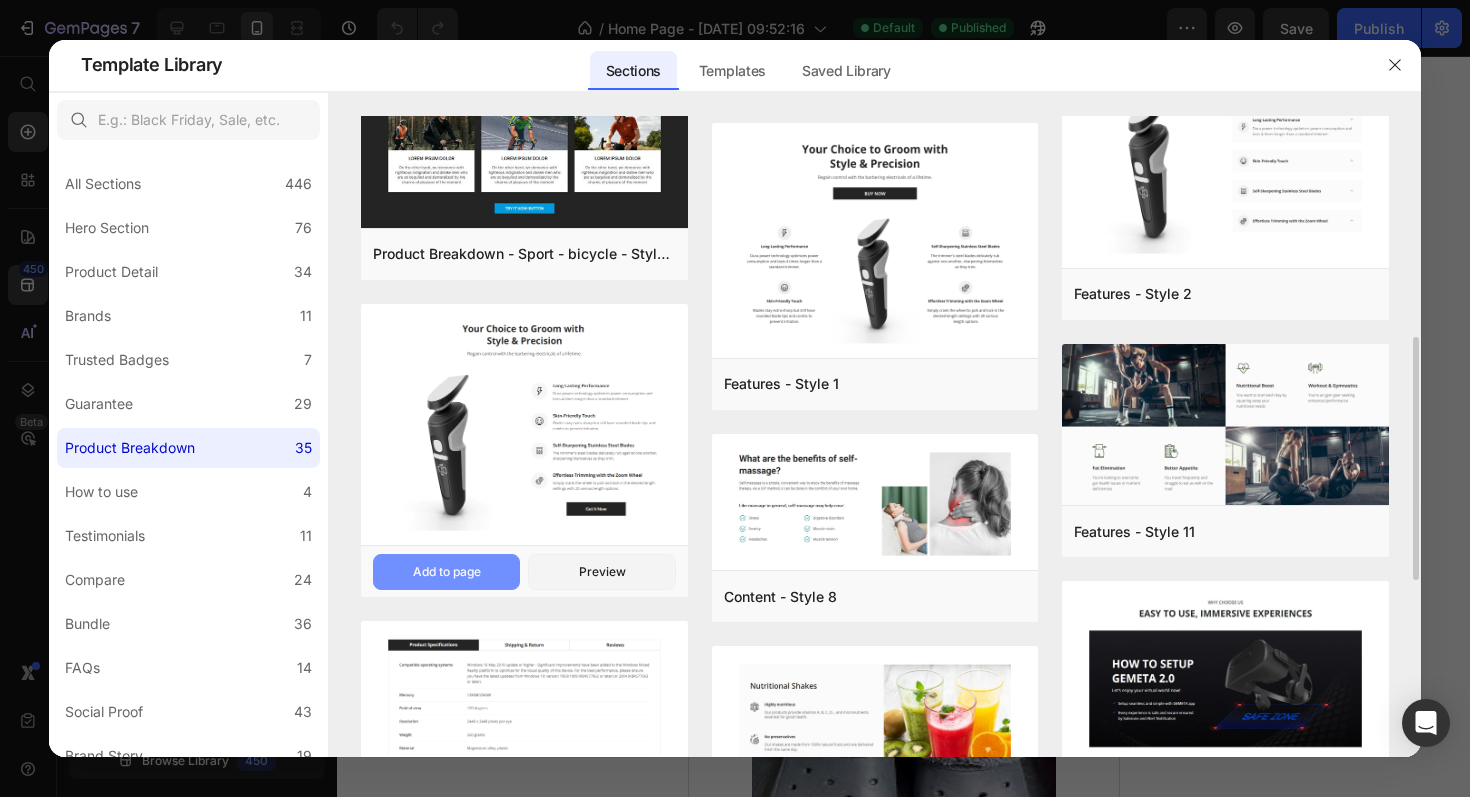 scroll, scrollTop: 589, scrollLeft: 0, axis: vertical 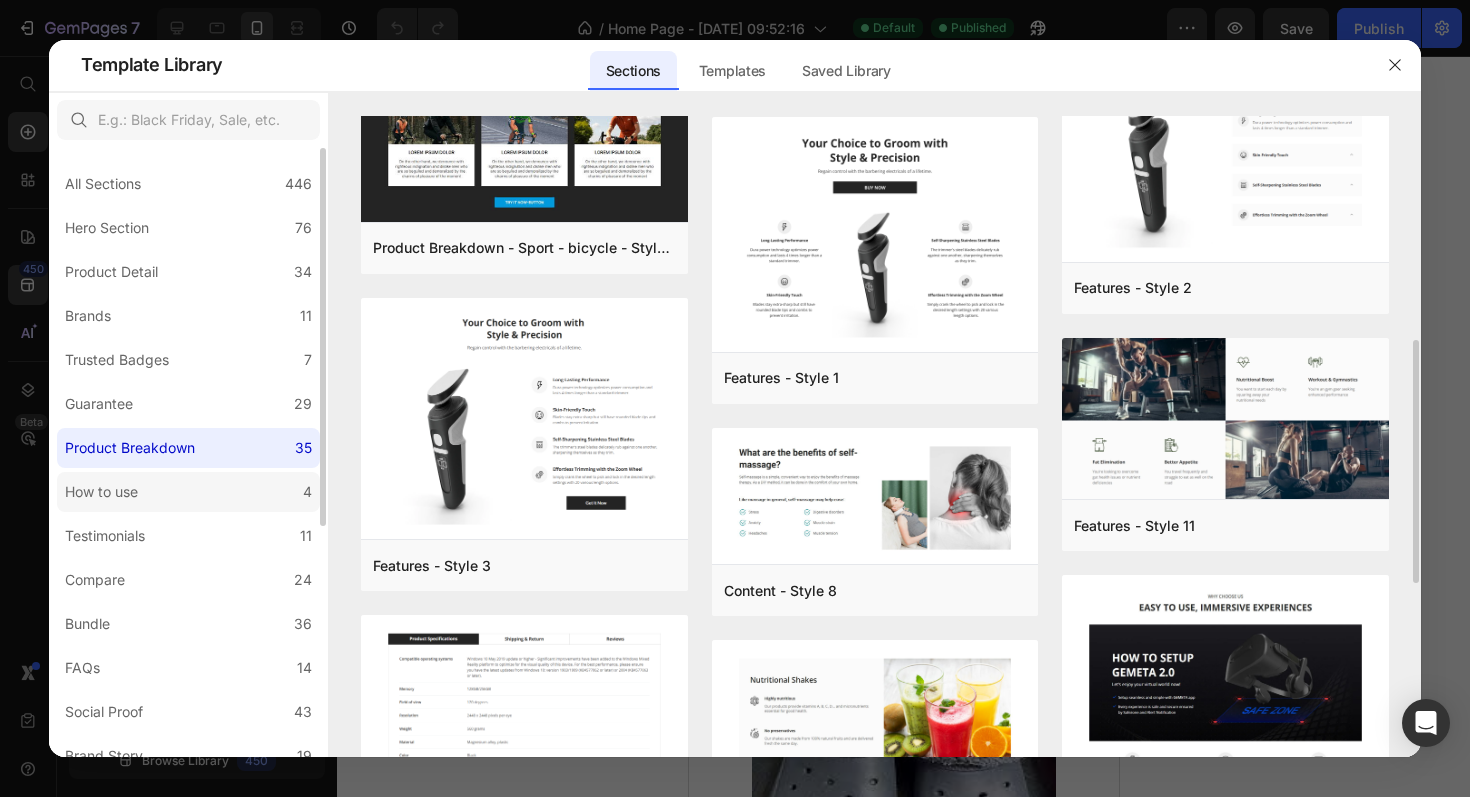 drag, startPoint x: 197, startPoint y: 503, endPoint x: 210, endPoint y: 503, distance: 13 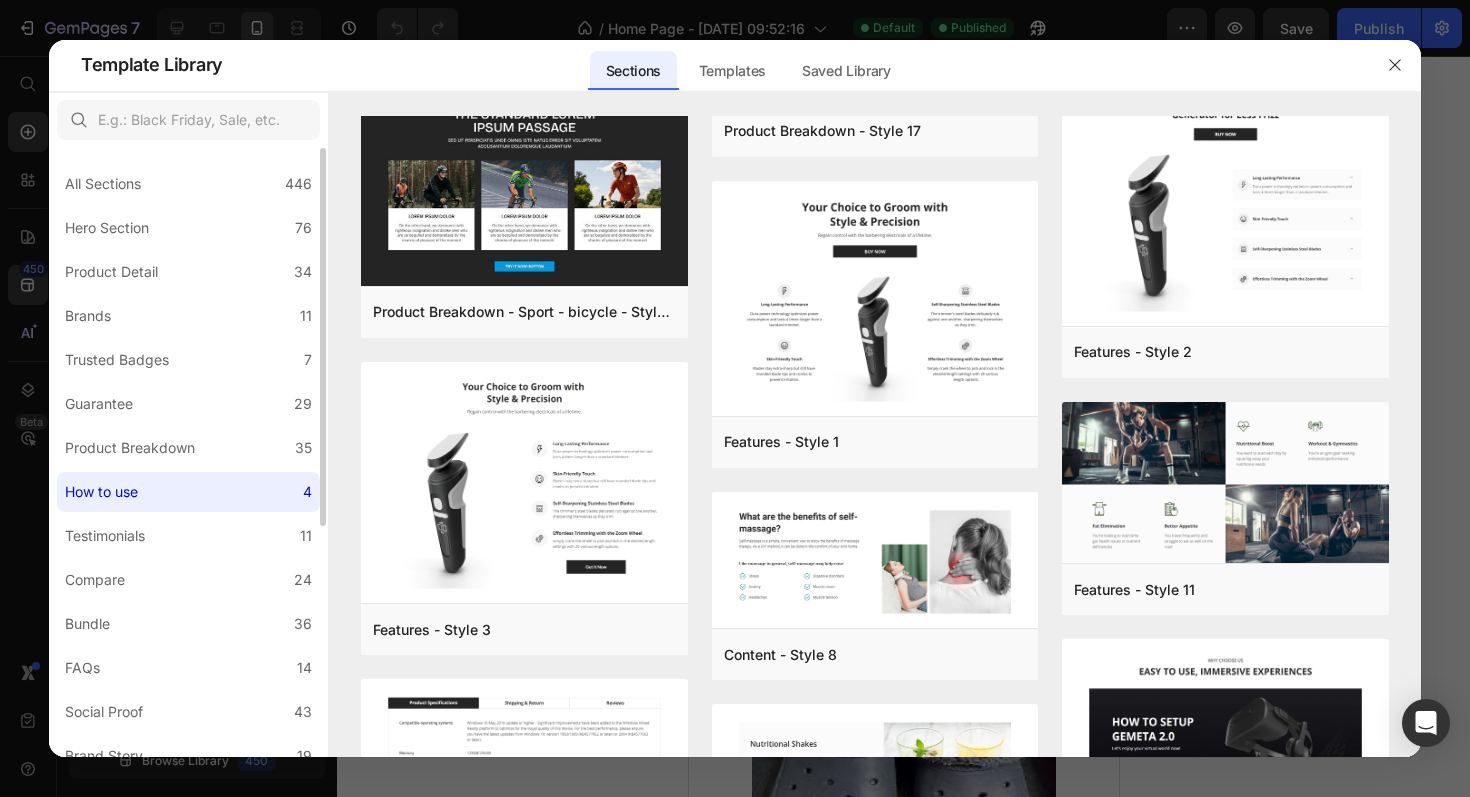 scroll, scrollTop: 0, scrollLeft: 0, axis: both 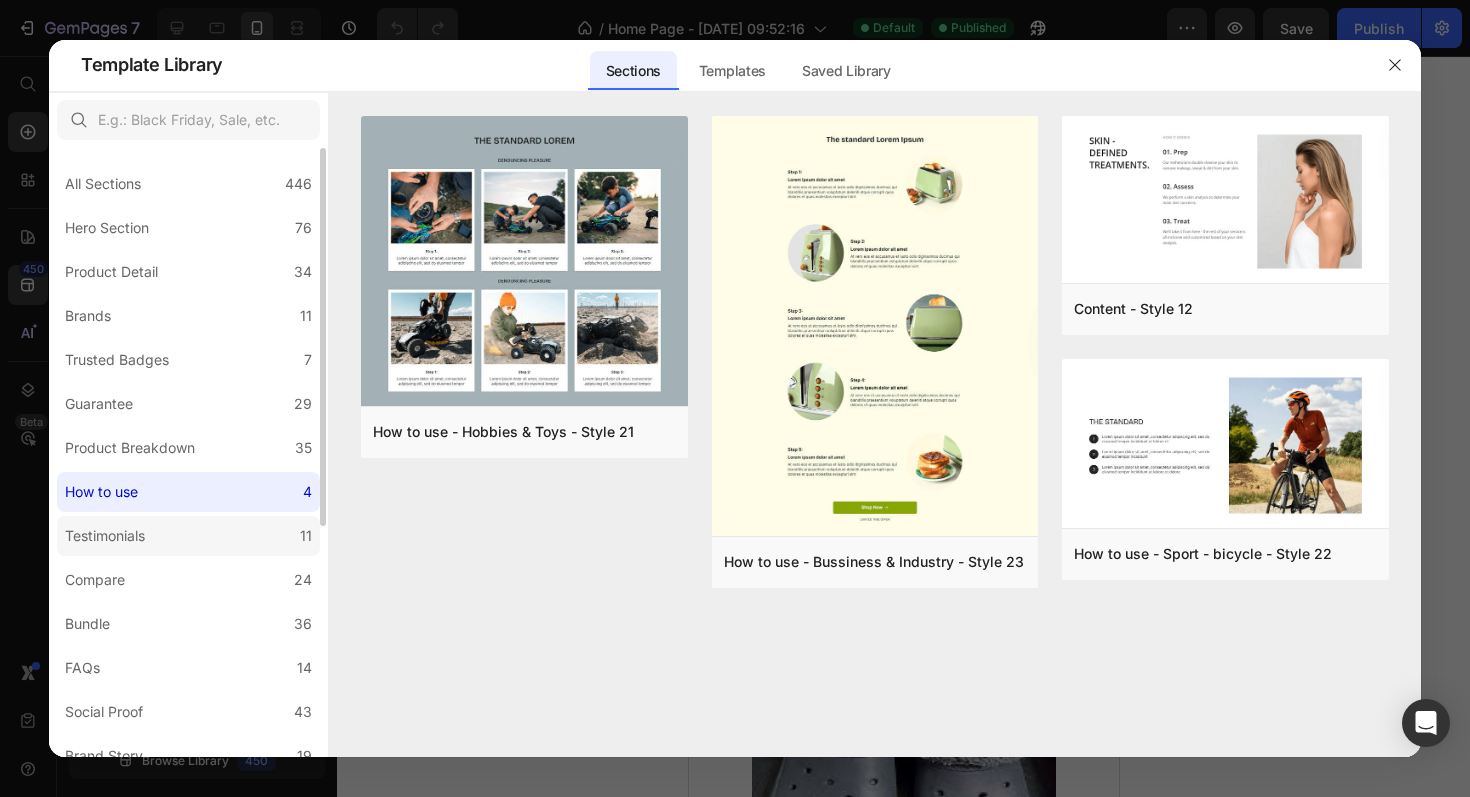 click on "Testimonials 11" 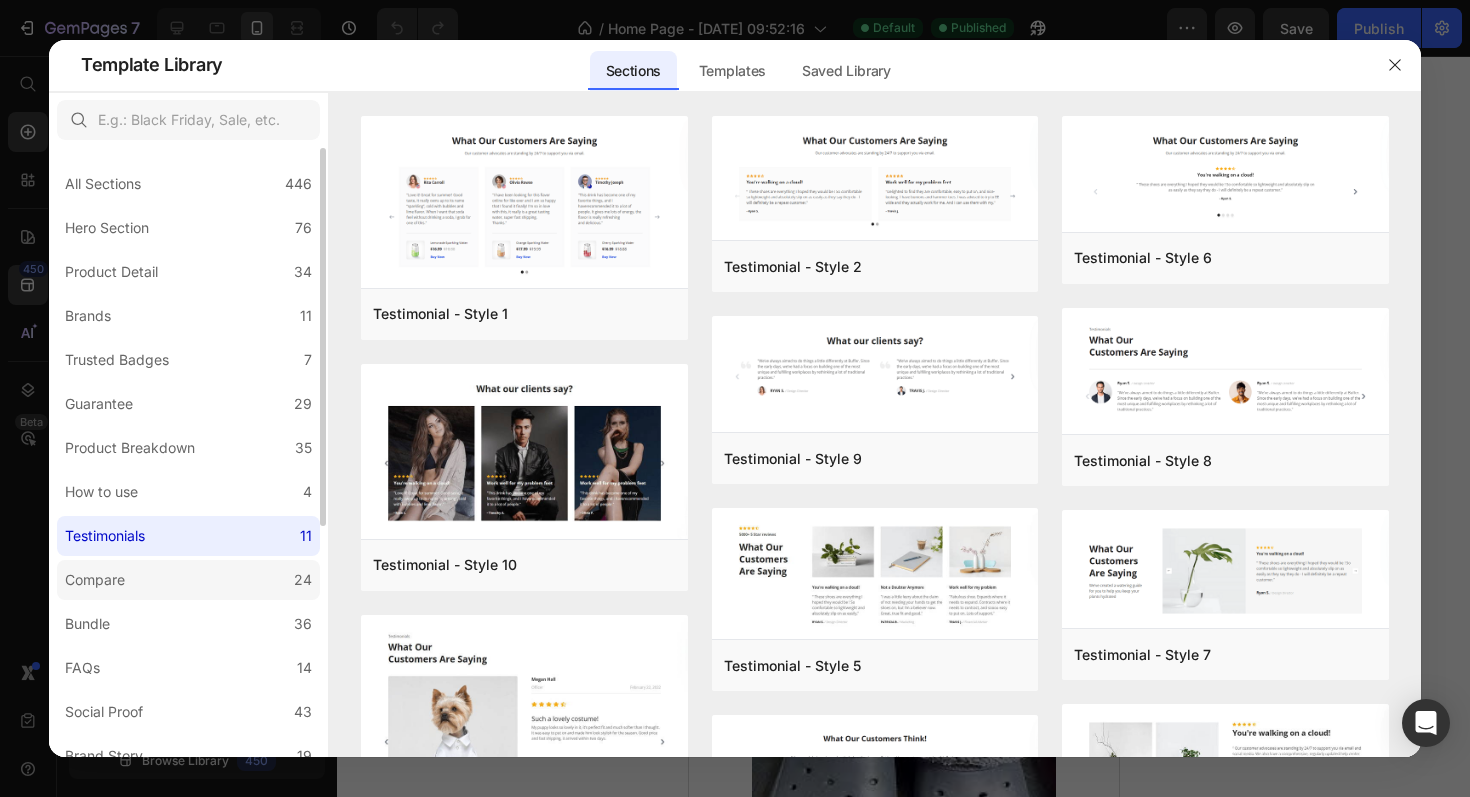 click on "Compare 24" 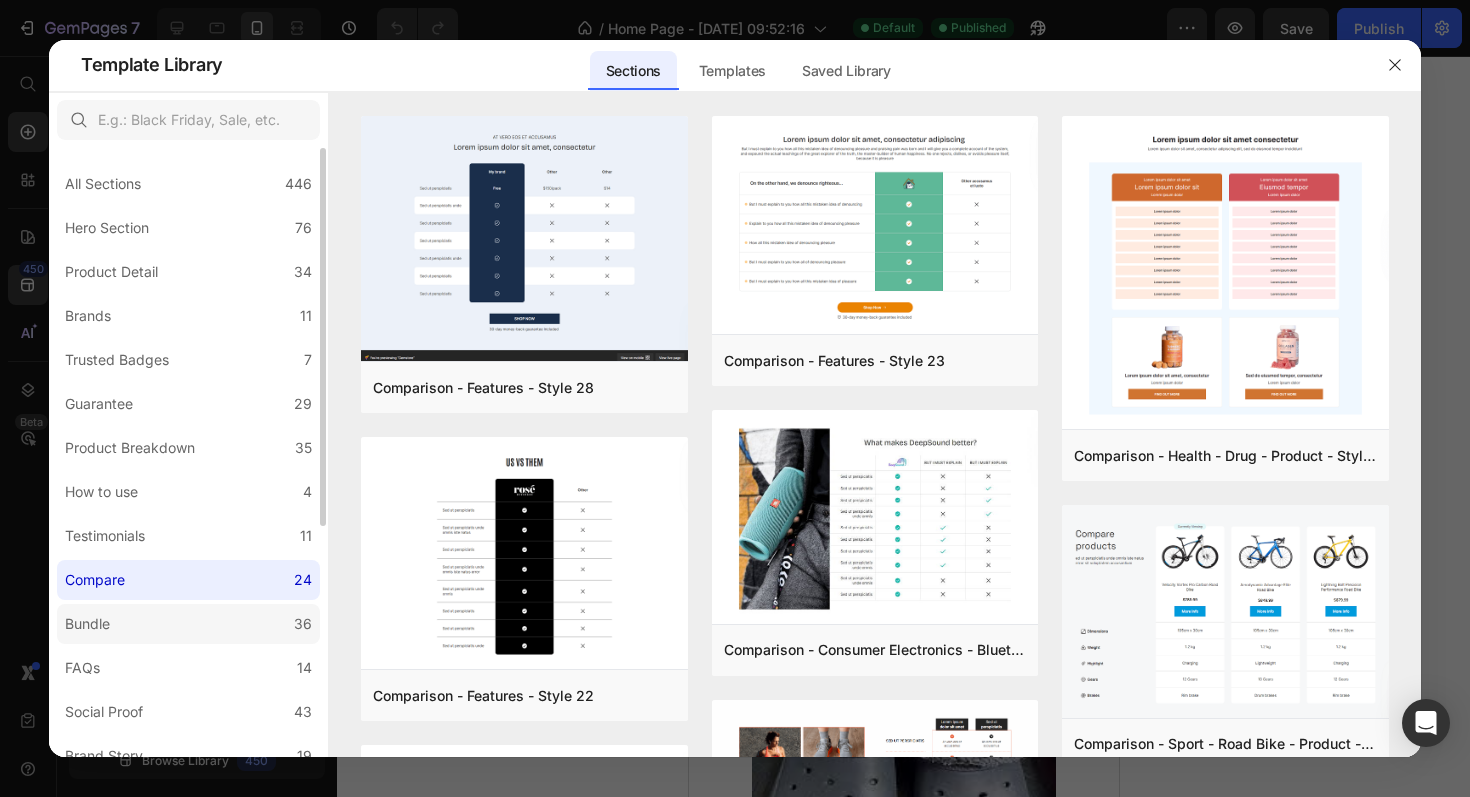 click on "Bundle 36" 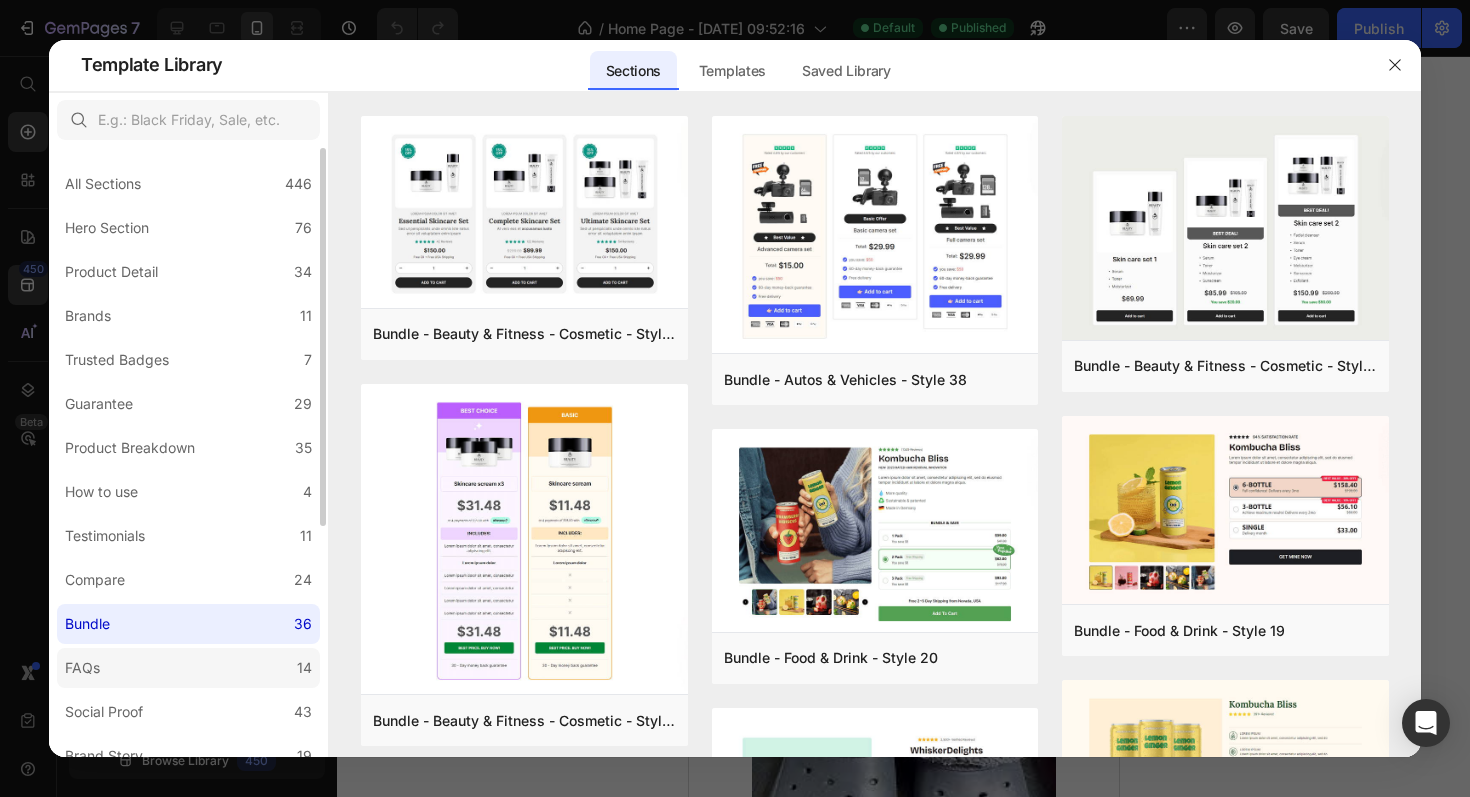 click on "FAQs 14" 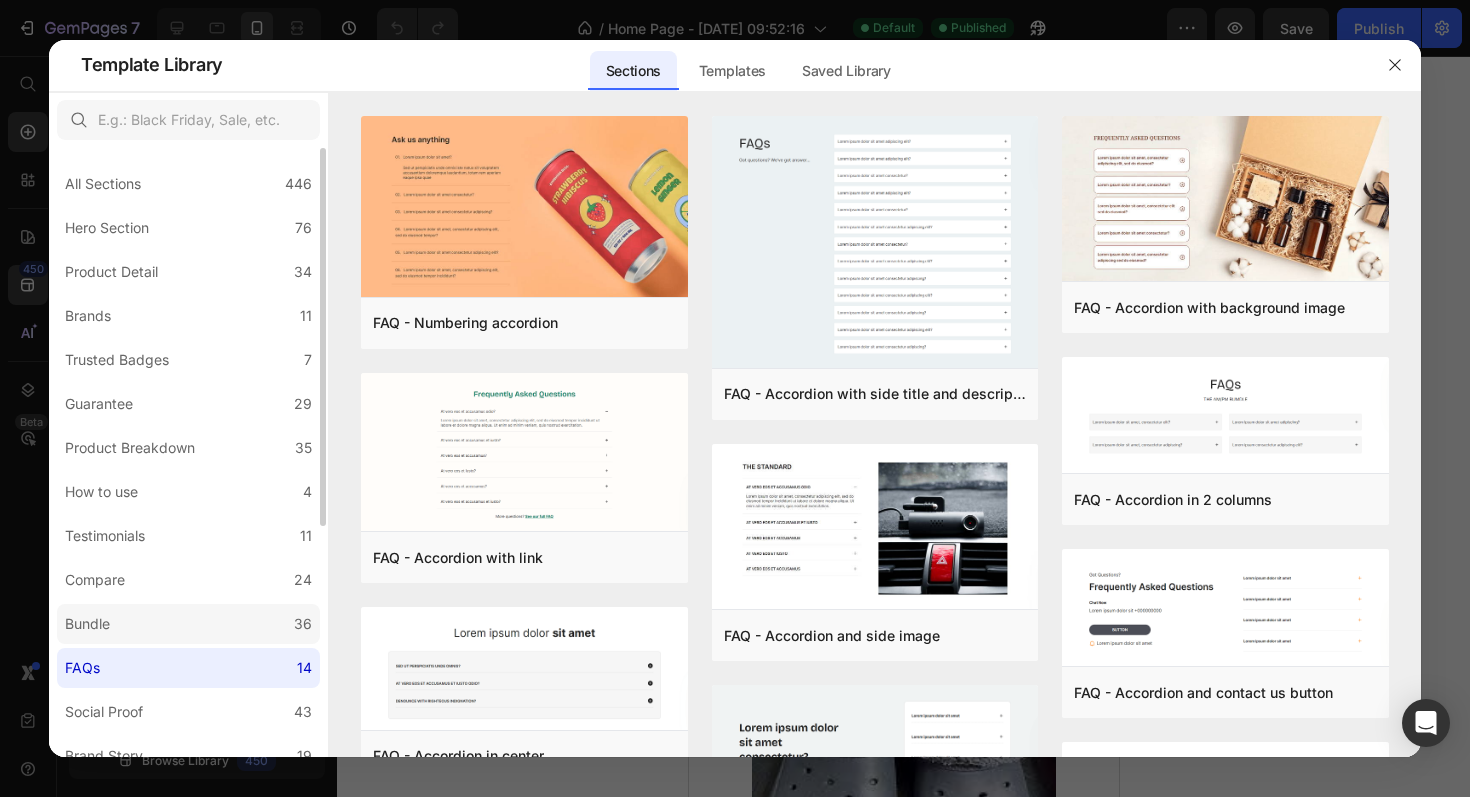 click on "Bundle" at bounding box center (87, 624) 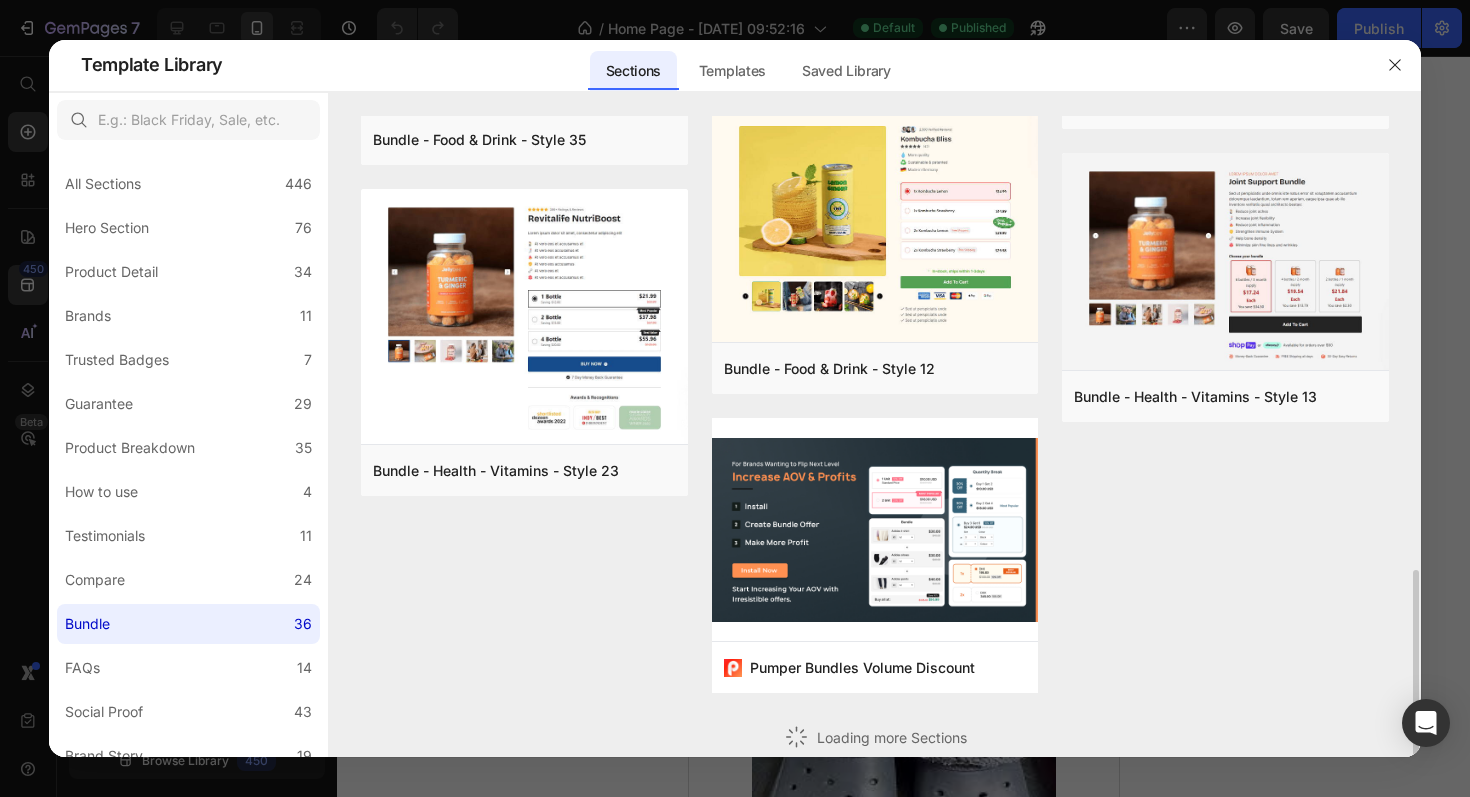 scroll, scrollTop: 1161, scrollLeft: 0, axis: vertical 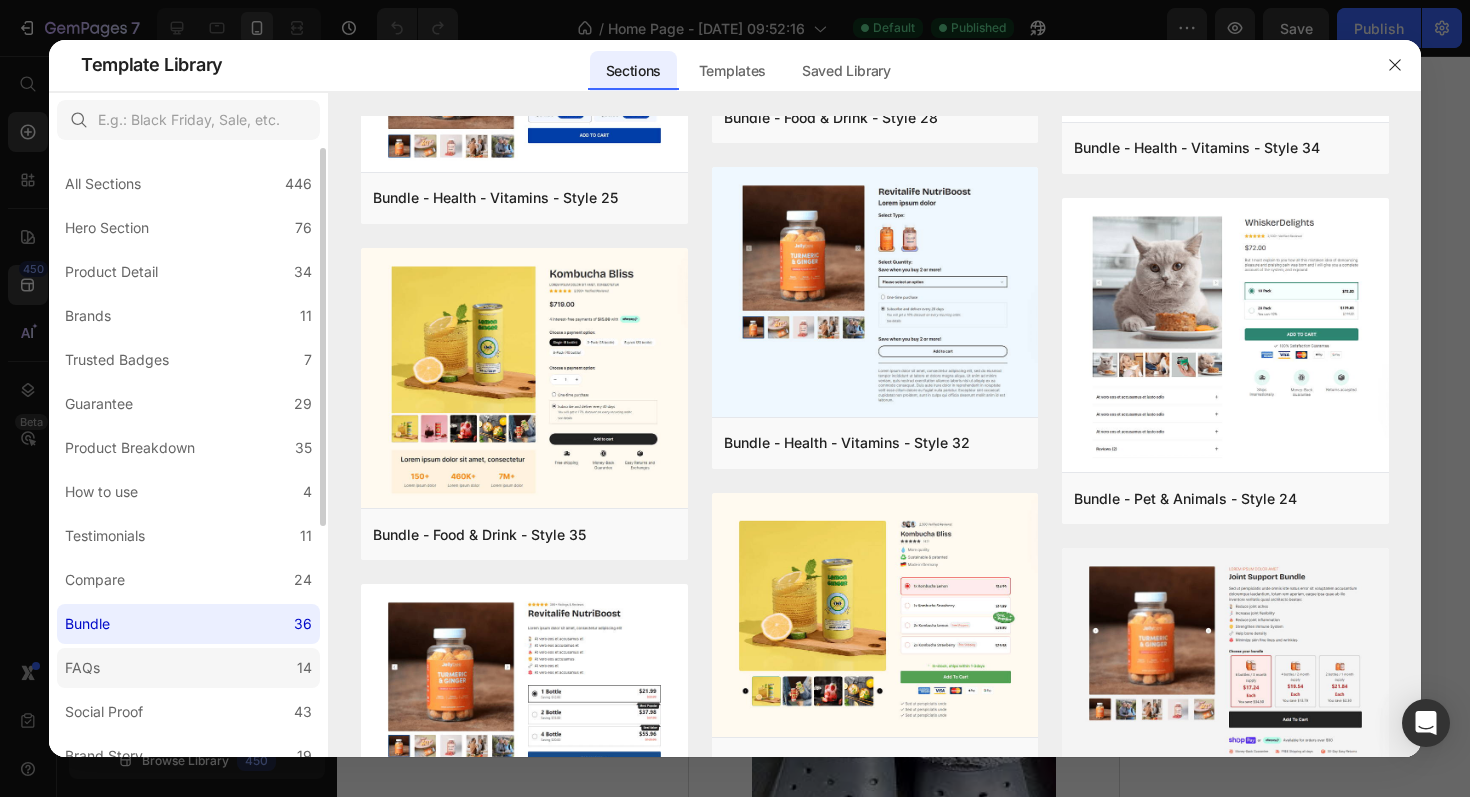 click on "FAQs 14" 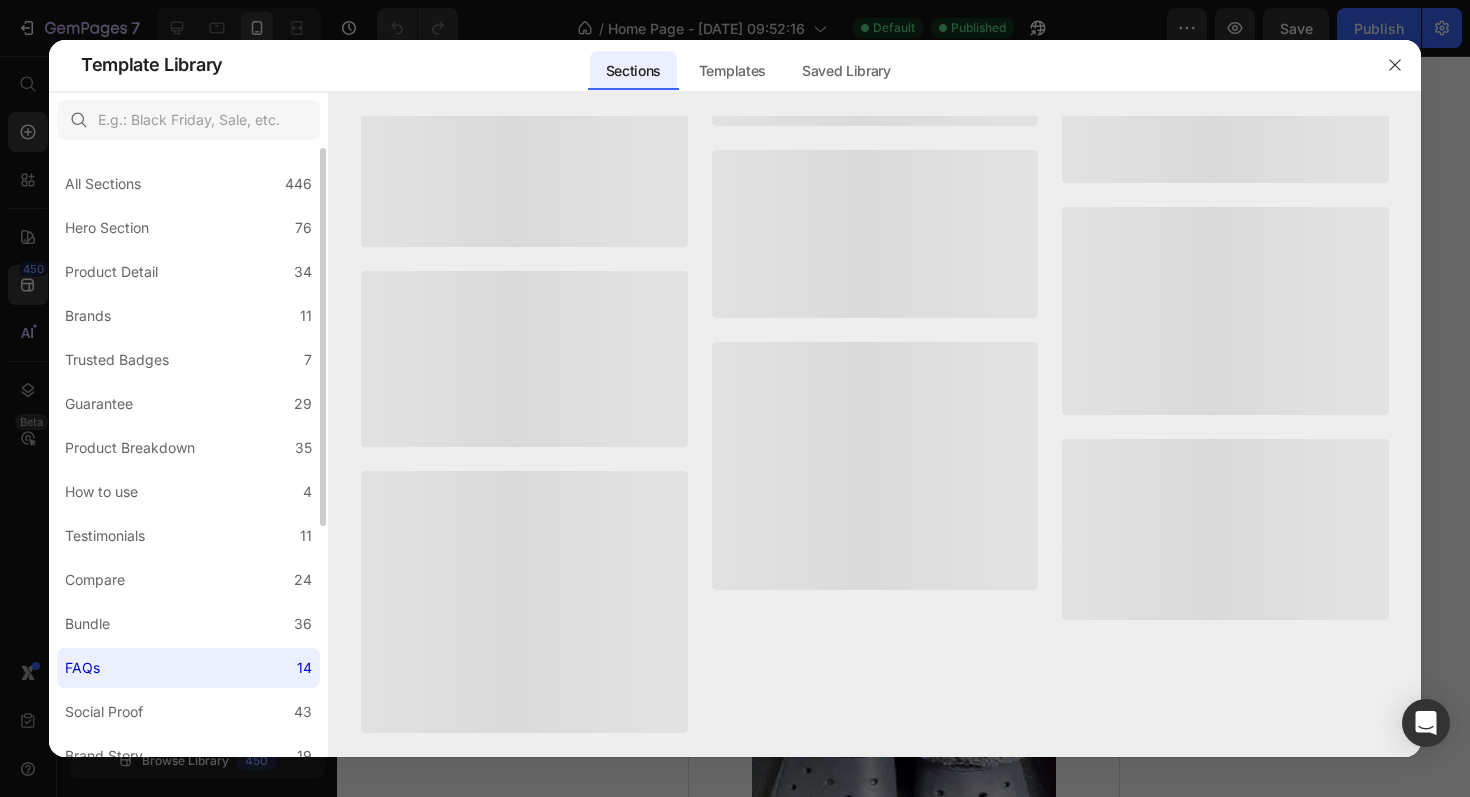 scroll, scrollTop: 0, scrollLeft: 0, axis: both 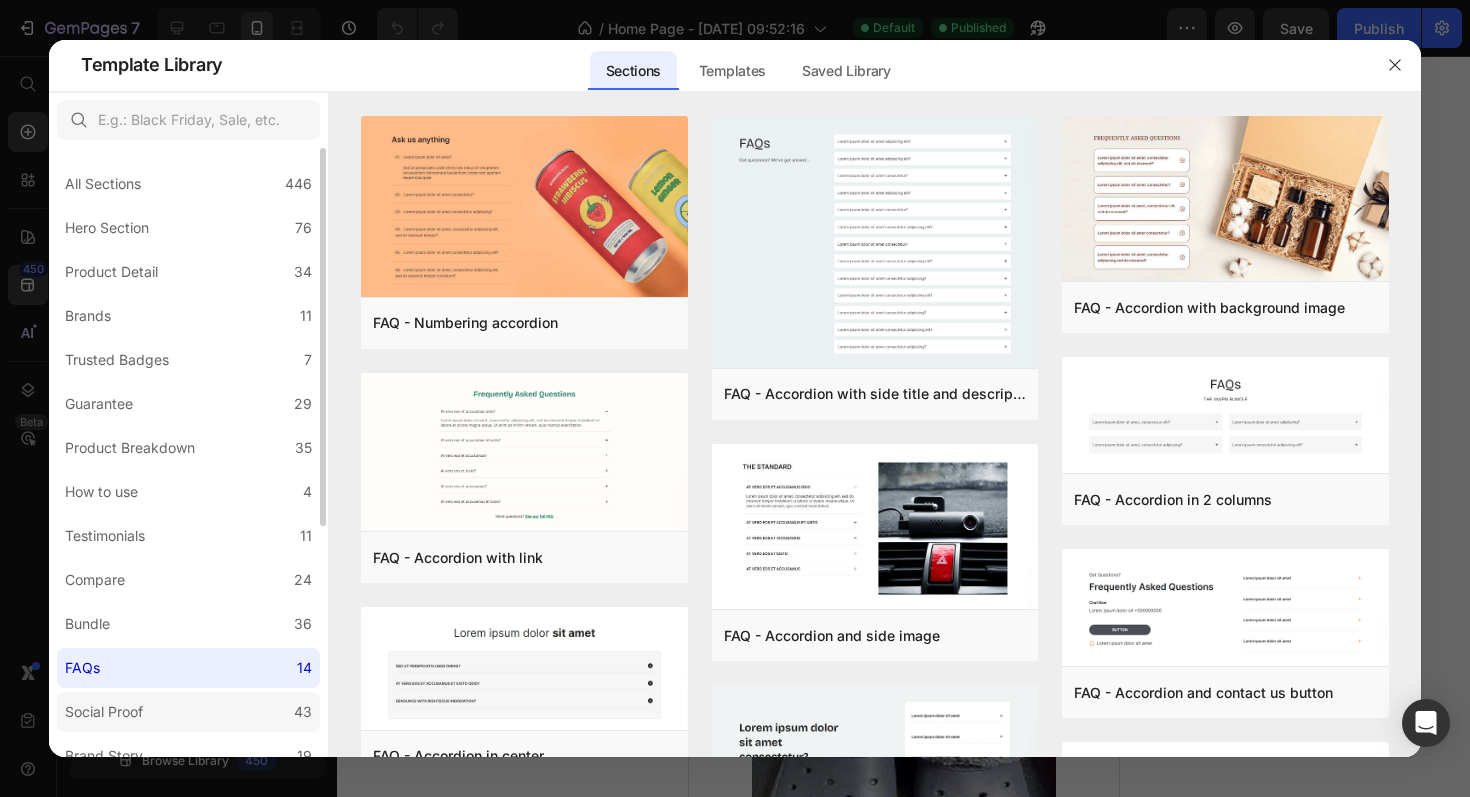 click on "Social Proof 43" 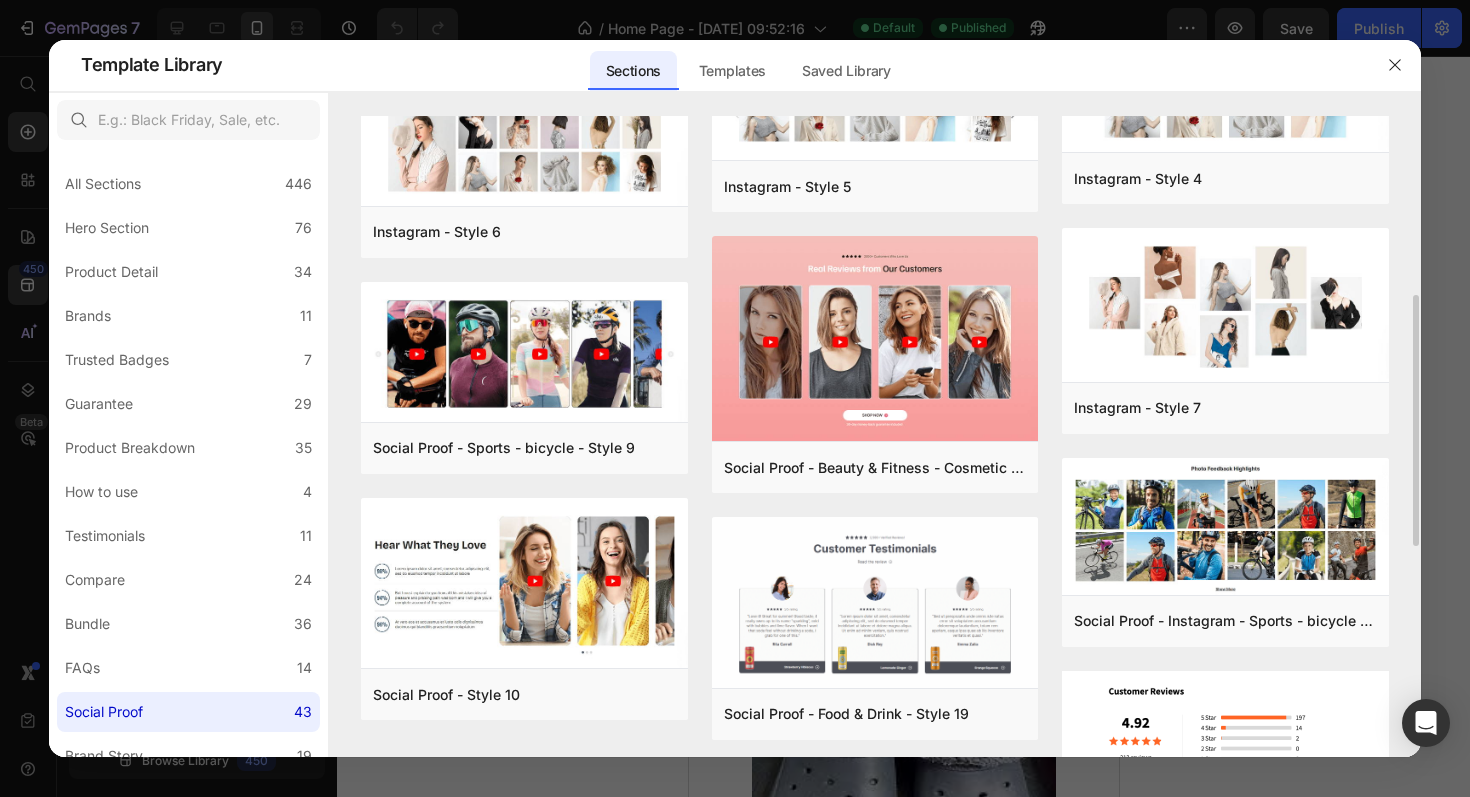 scroll, scrollTop: 825, scrollLeft: 0, axis: vertical 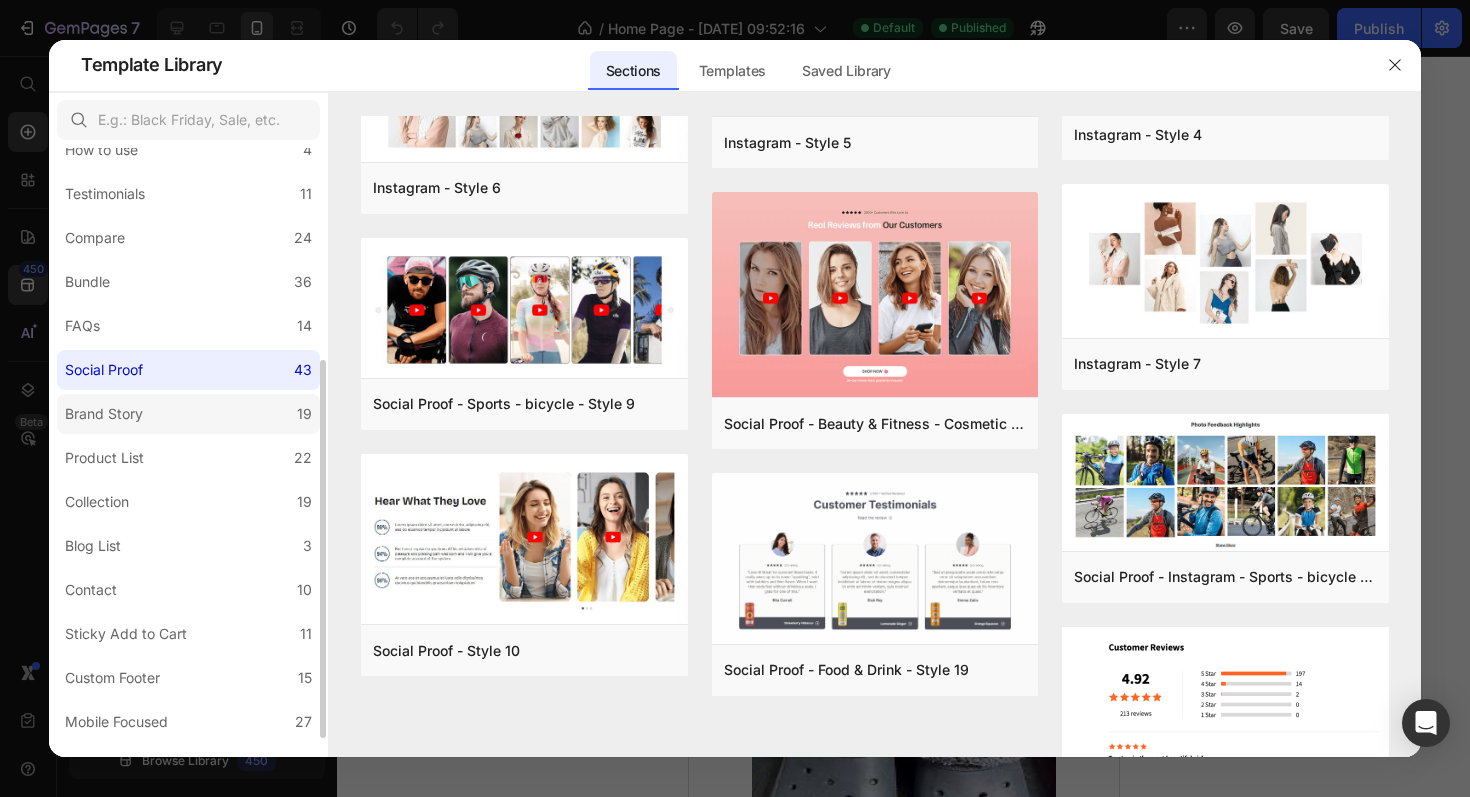 click on "Brand Story 19" 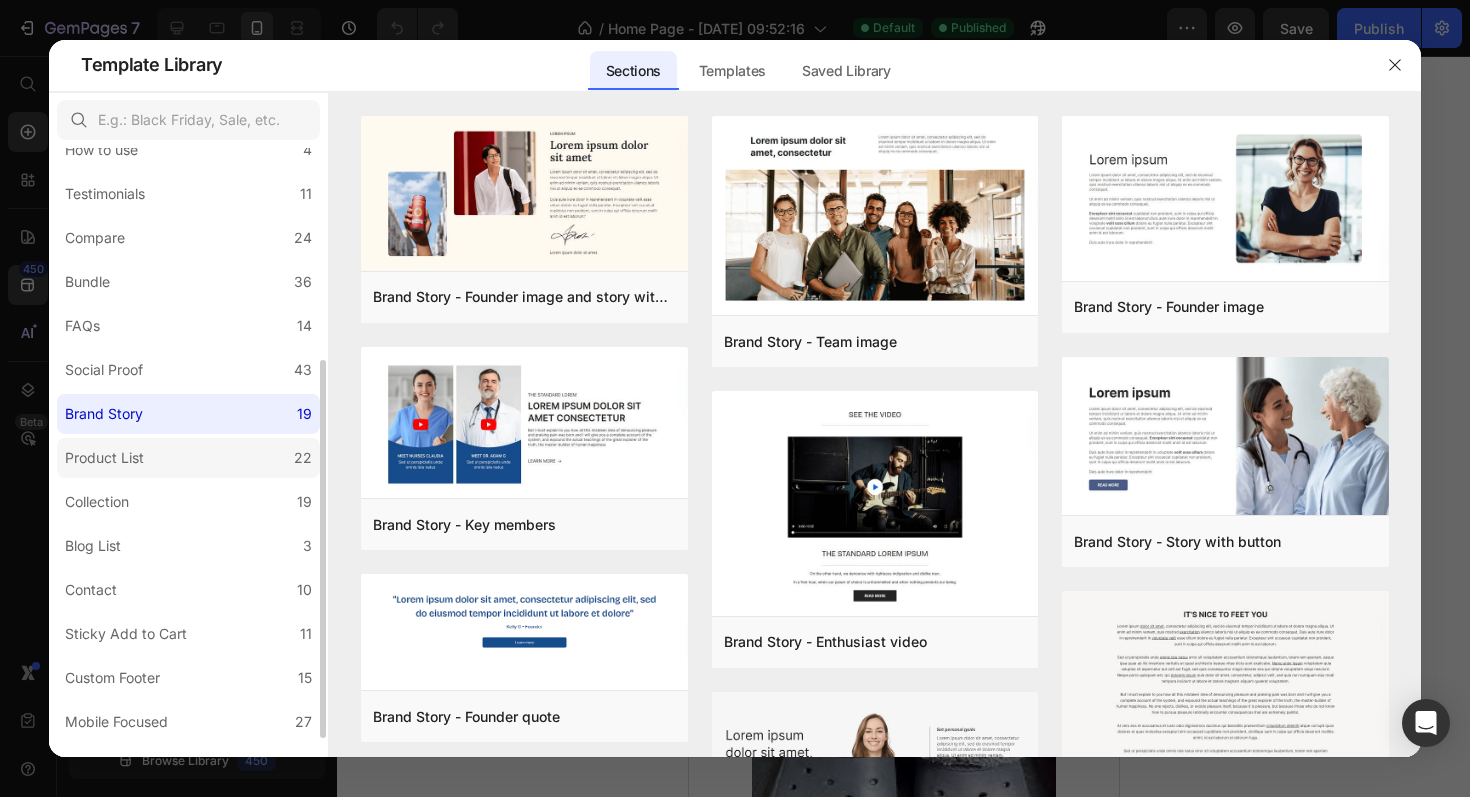 click on "Product List 22" 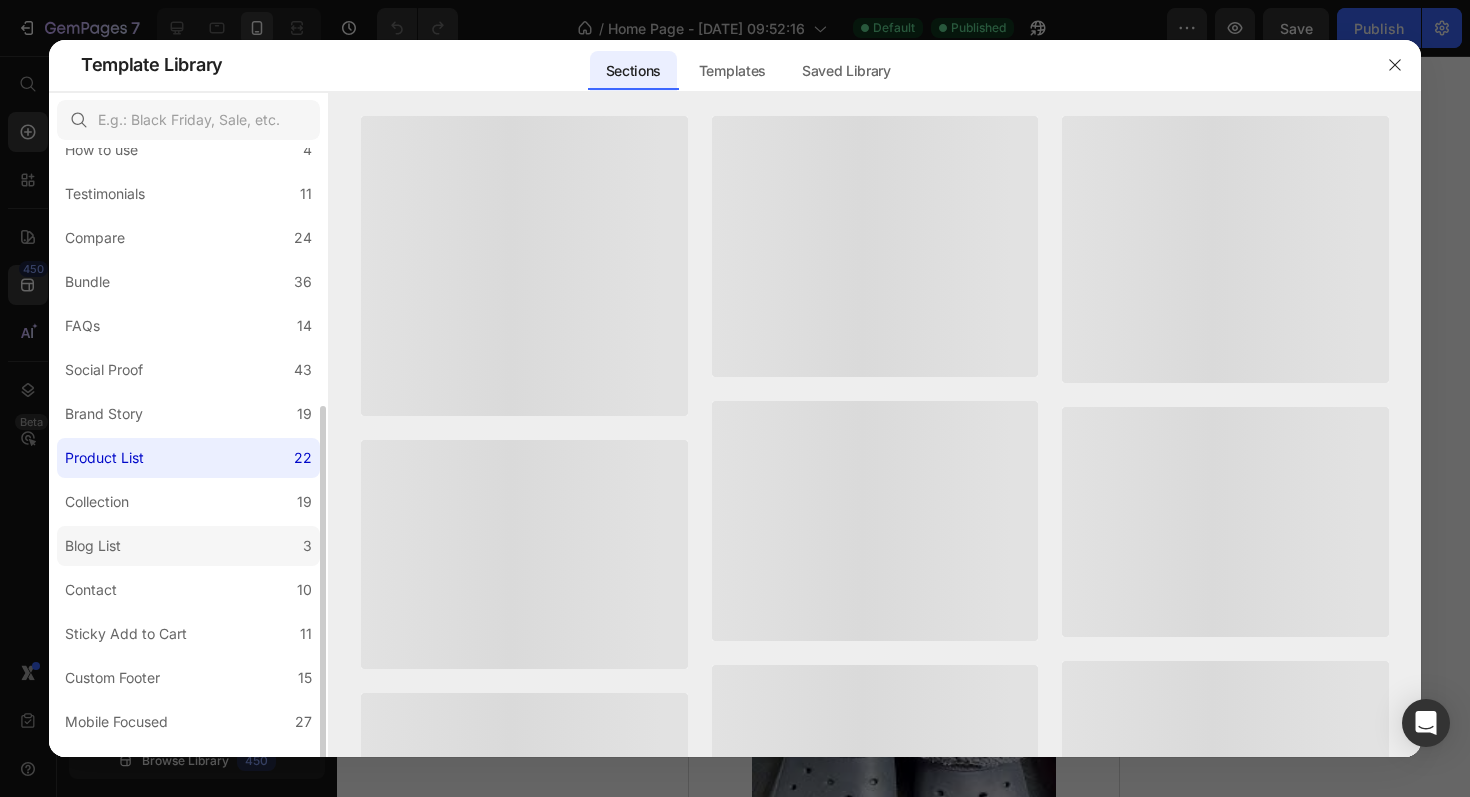 scroll, scrollTop: 370, scrollLeft: 0, axis: vertical 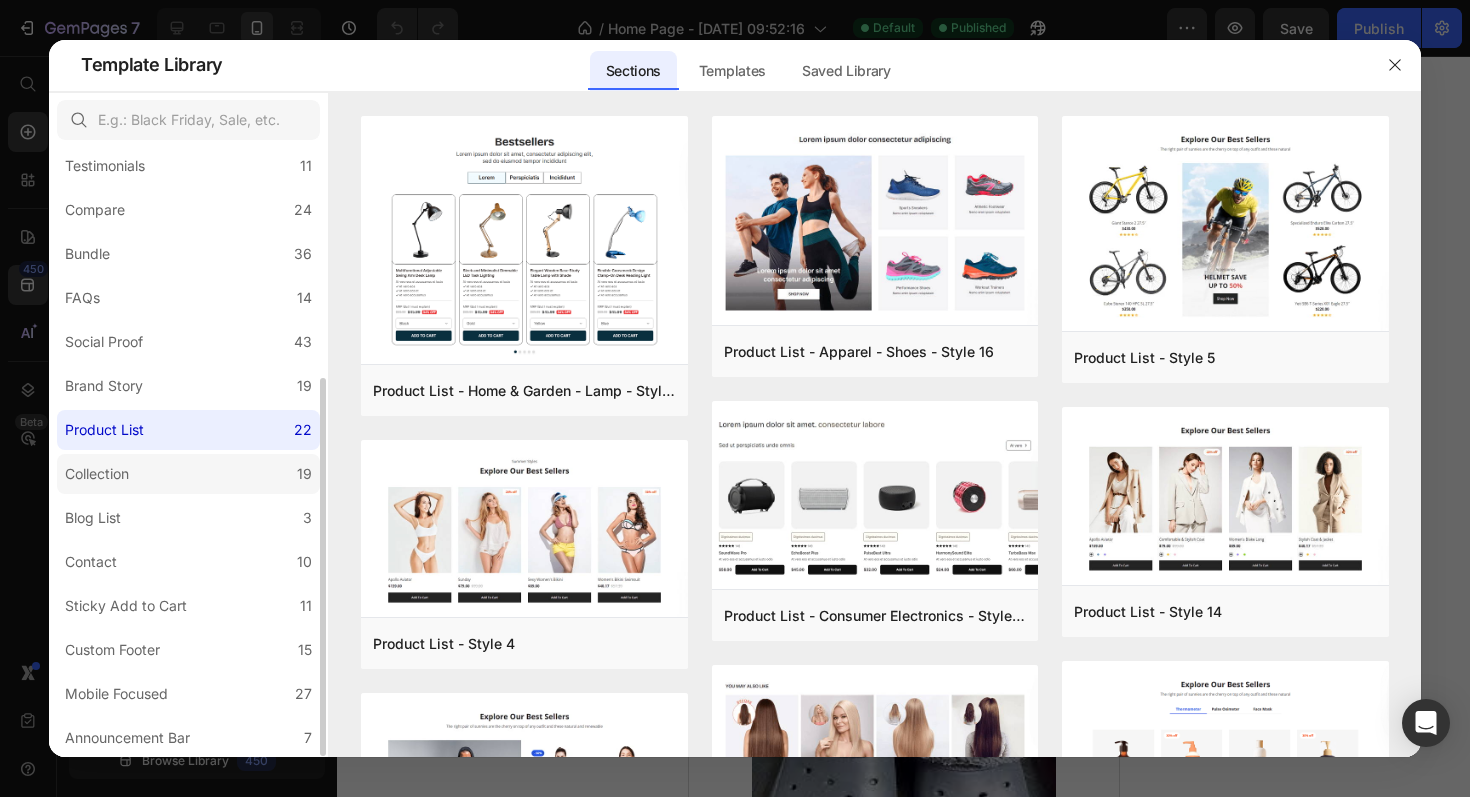 click on "Collection 19" 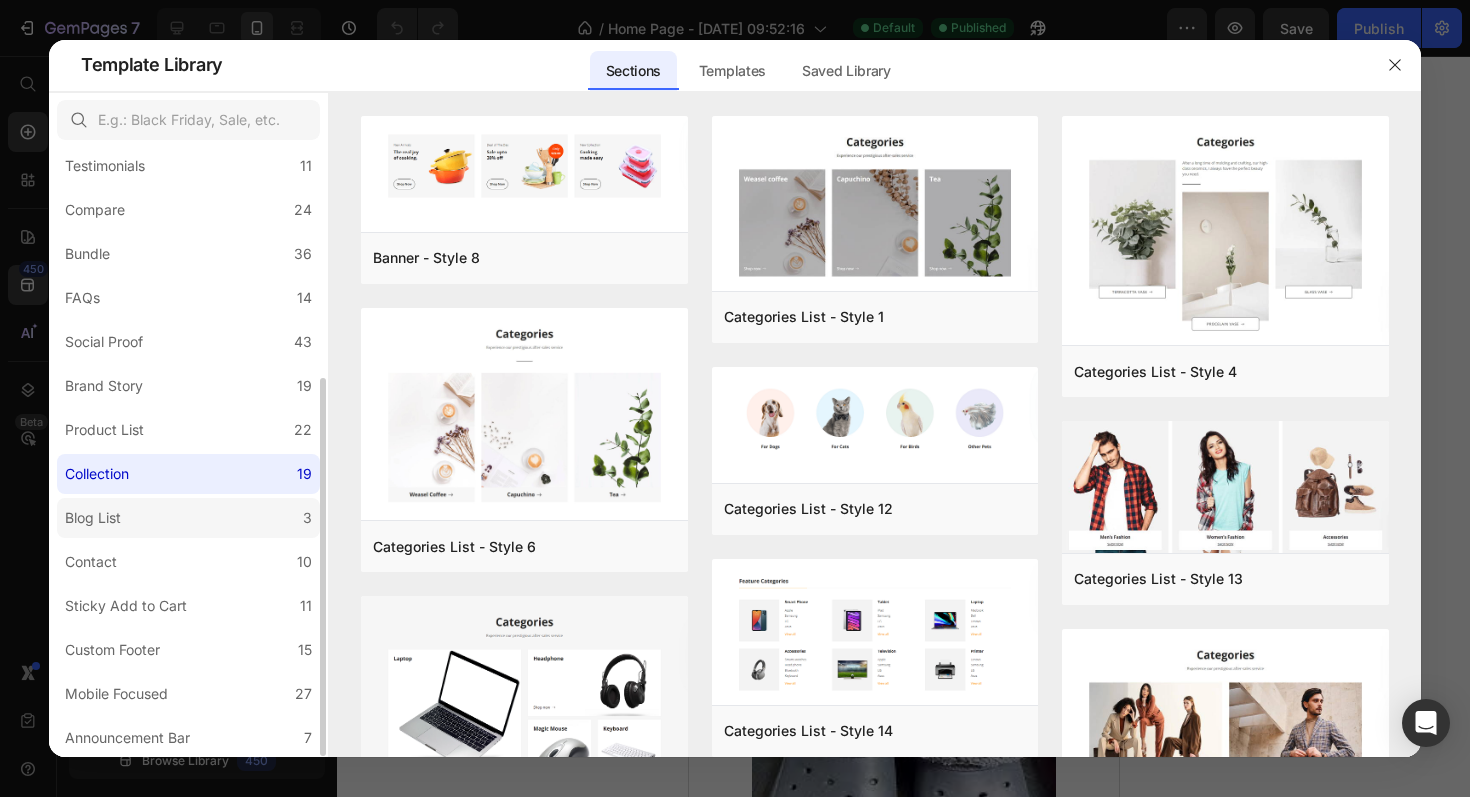 click on "Blog List 3" 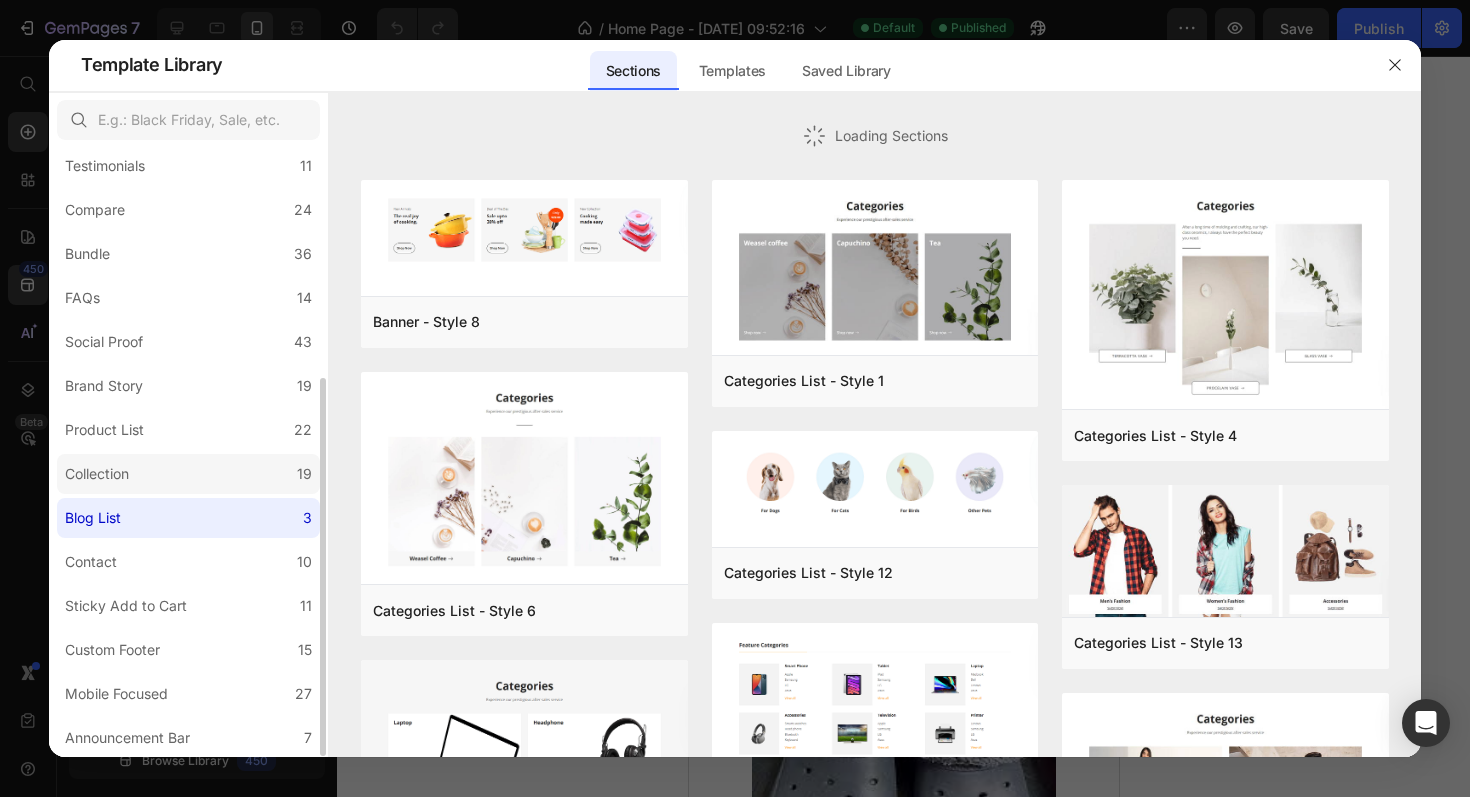 click on "Collection 19" 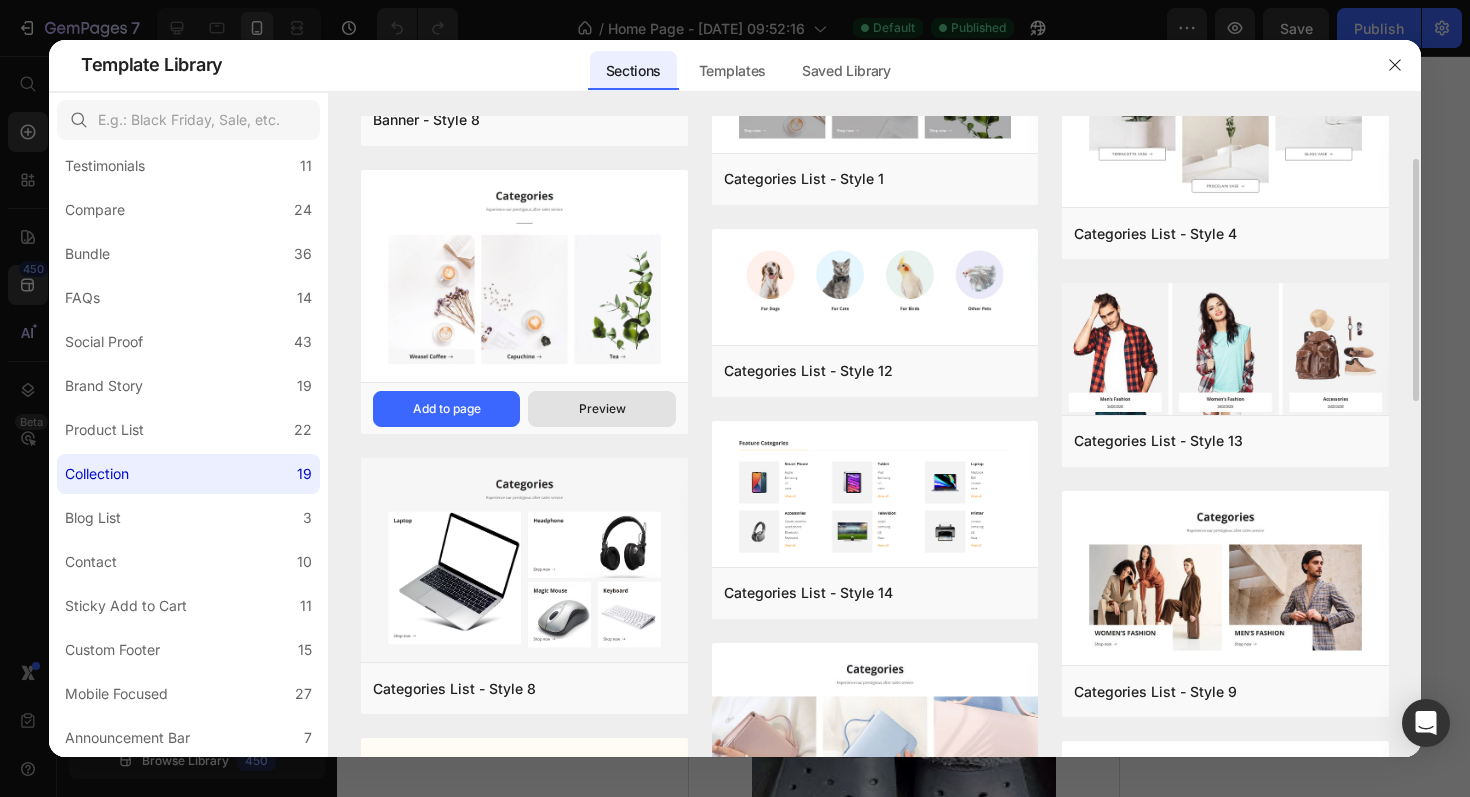 scroll, scrollTop: 132, scrollLeft: 0, axis: vertical 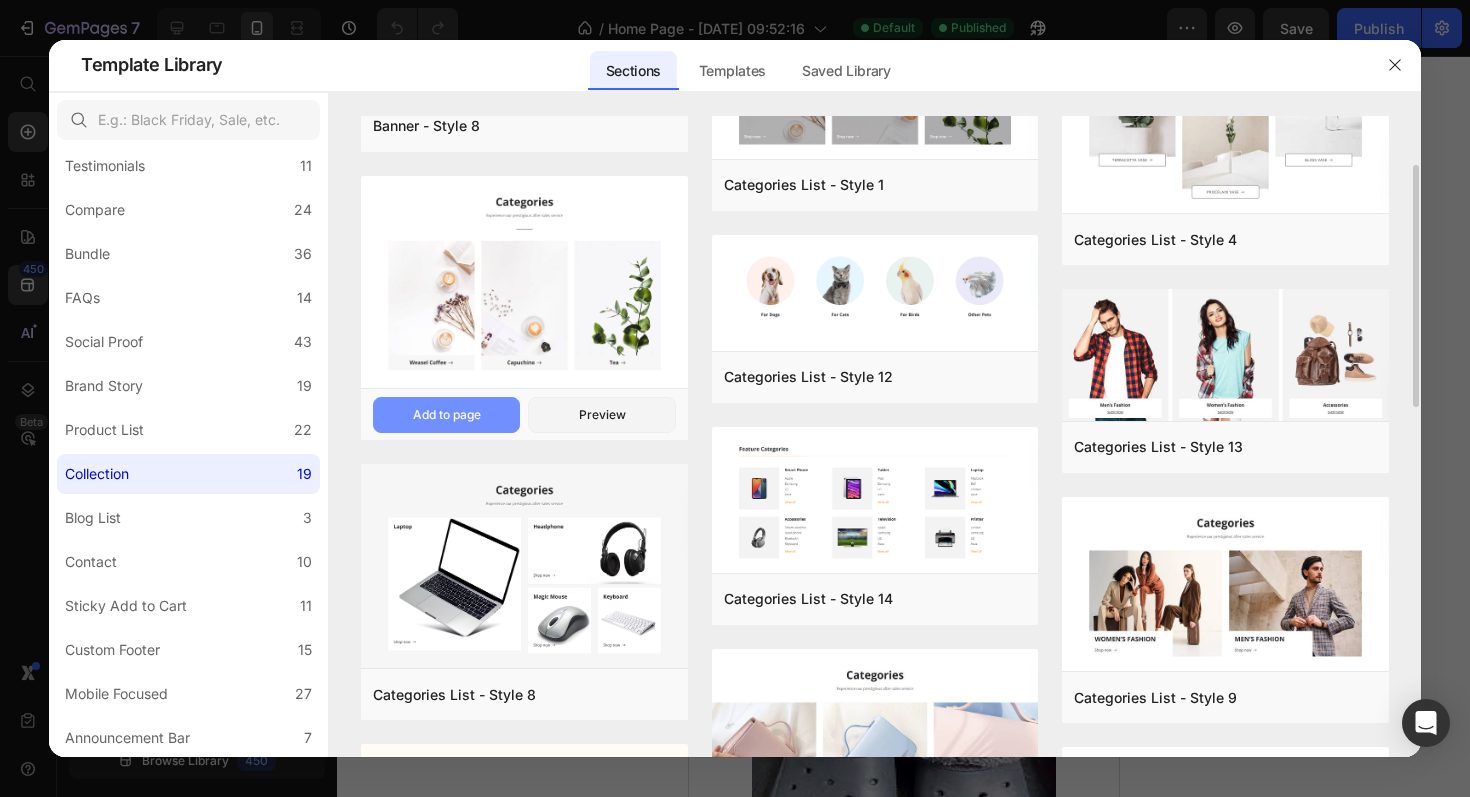 click on "Add to page" at bounding box center [447, 415] 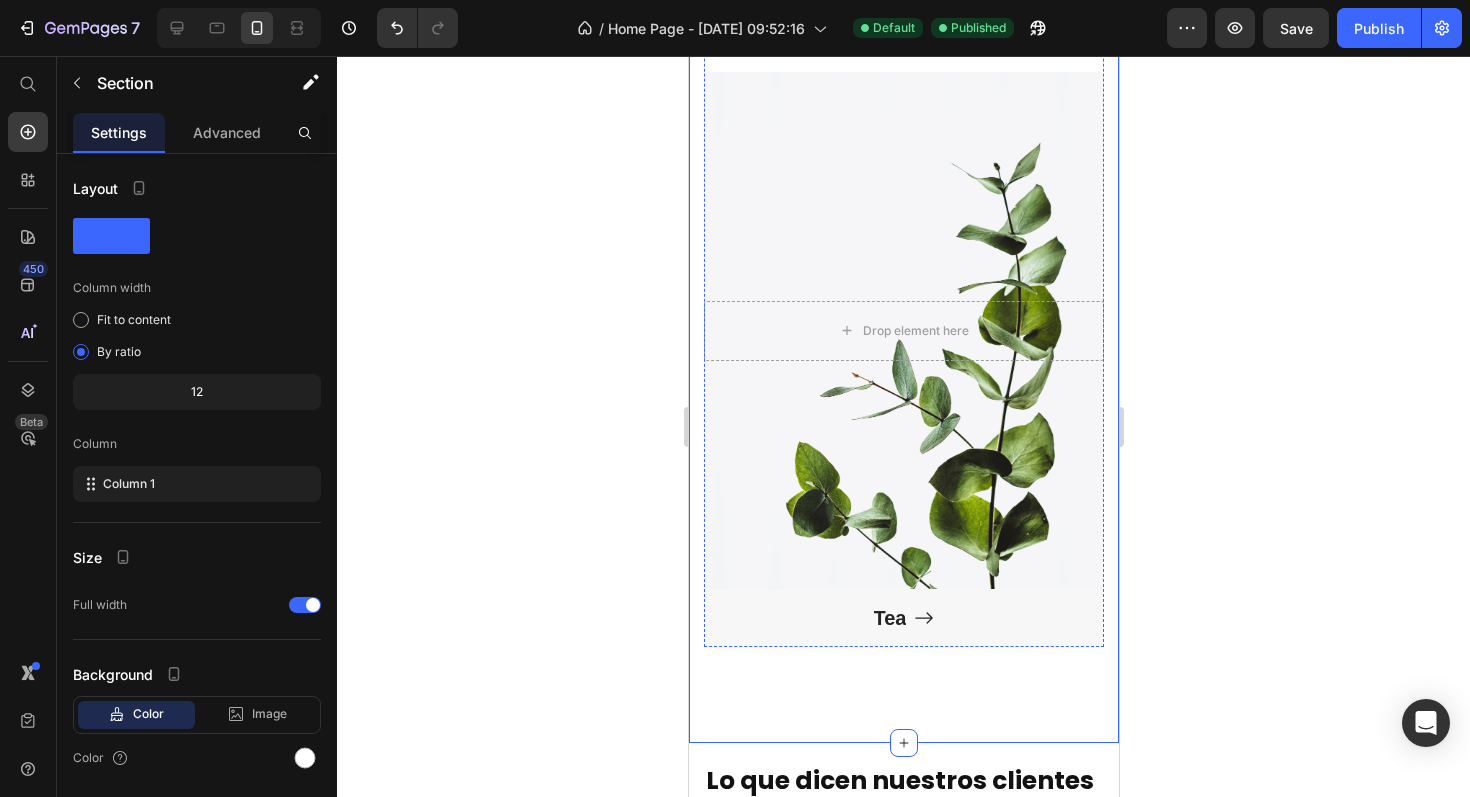 scroll, scrollTop: 2637, scrollLeft: 0, axis: vertical 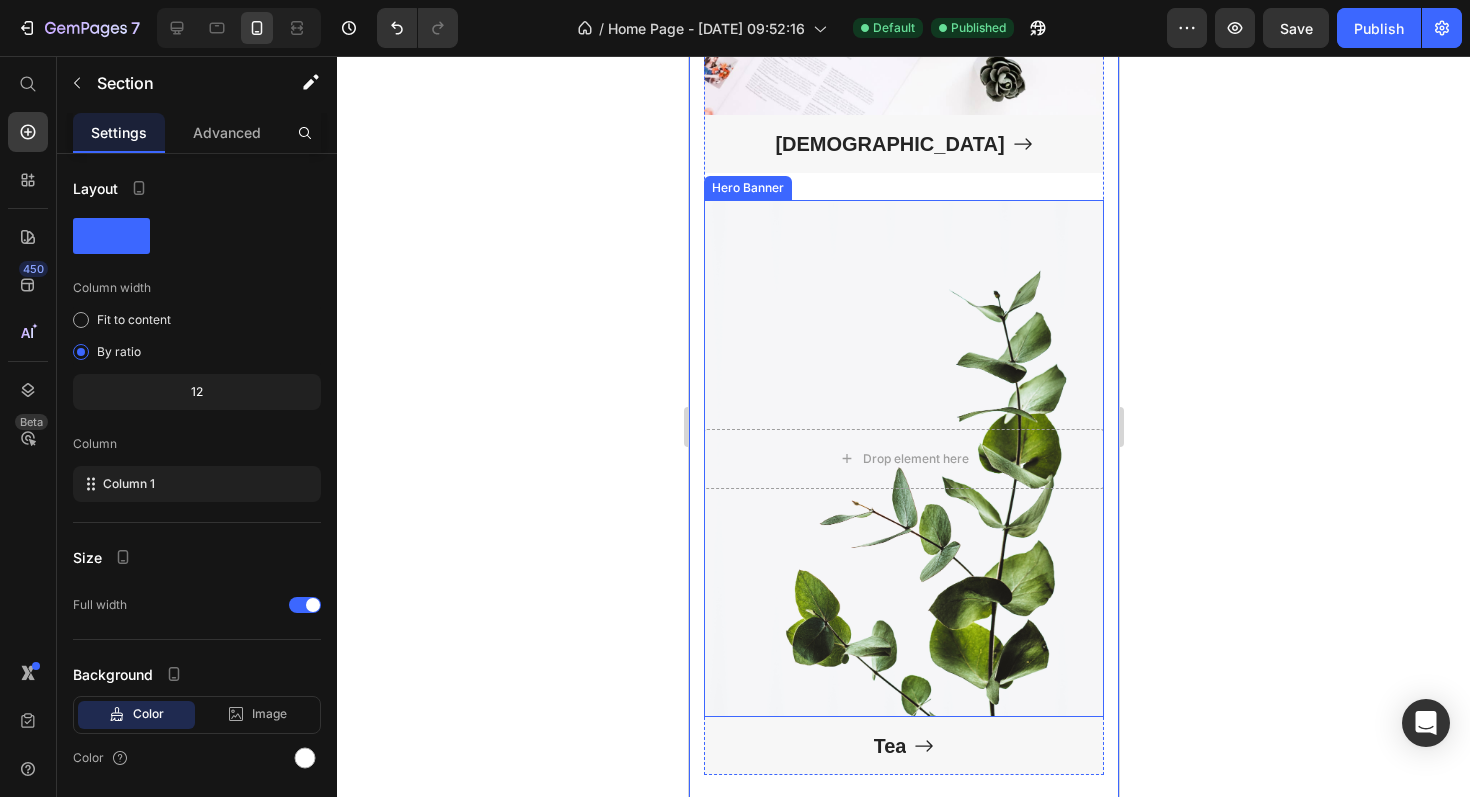 click at bounding box center (903, 458) 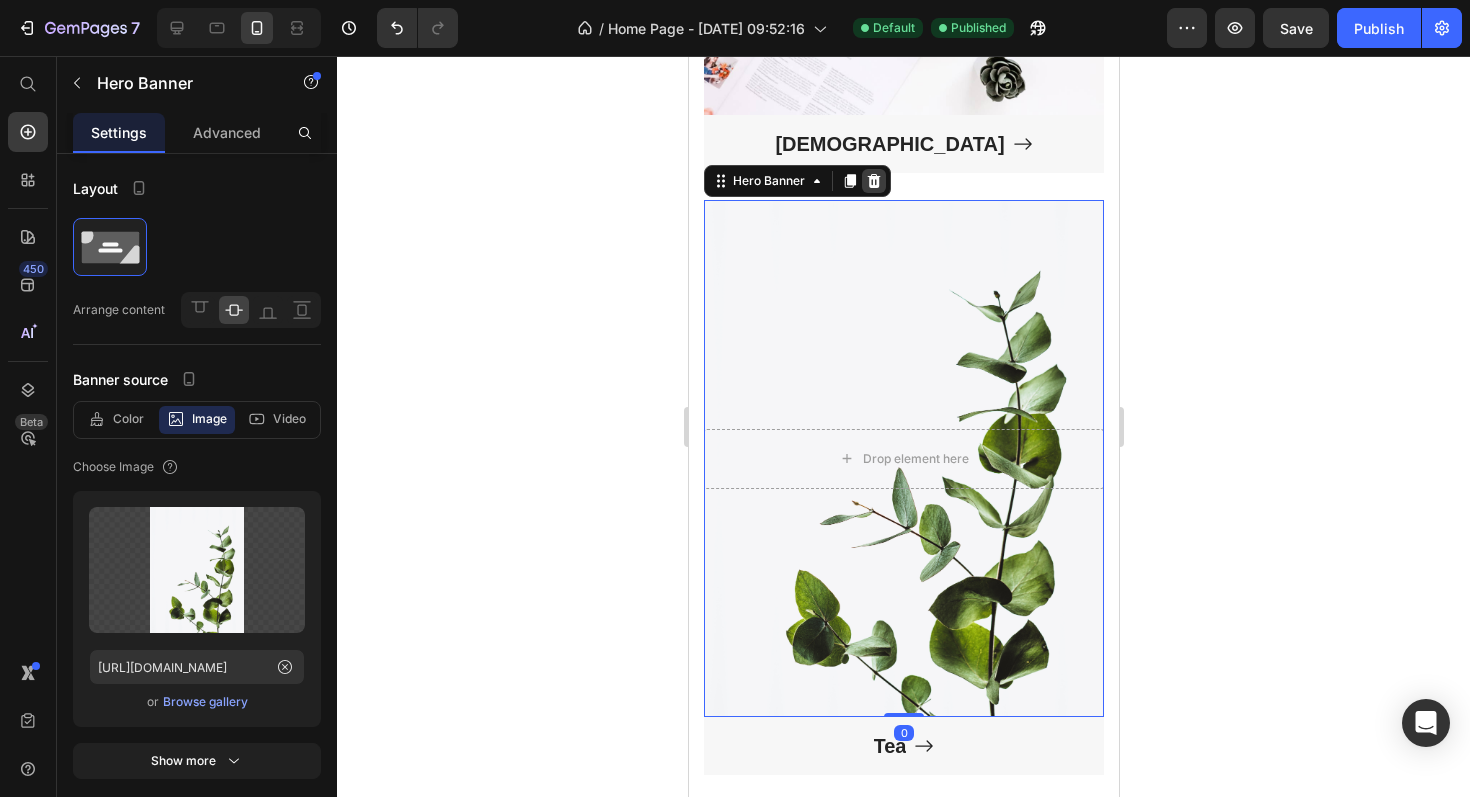 click at bounding box center [873, 181] 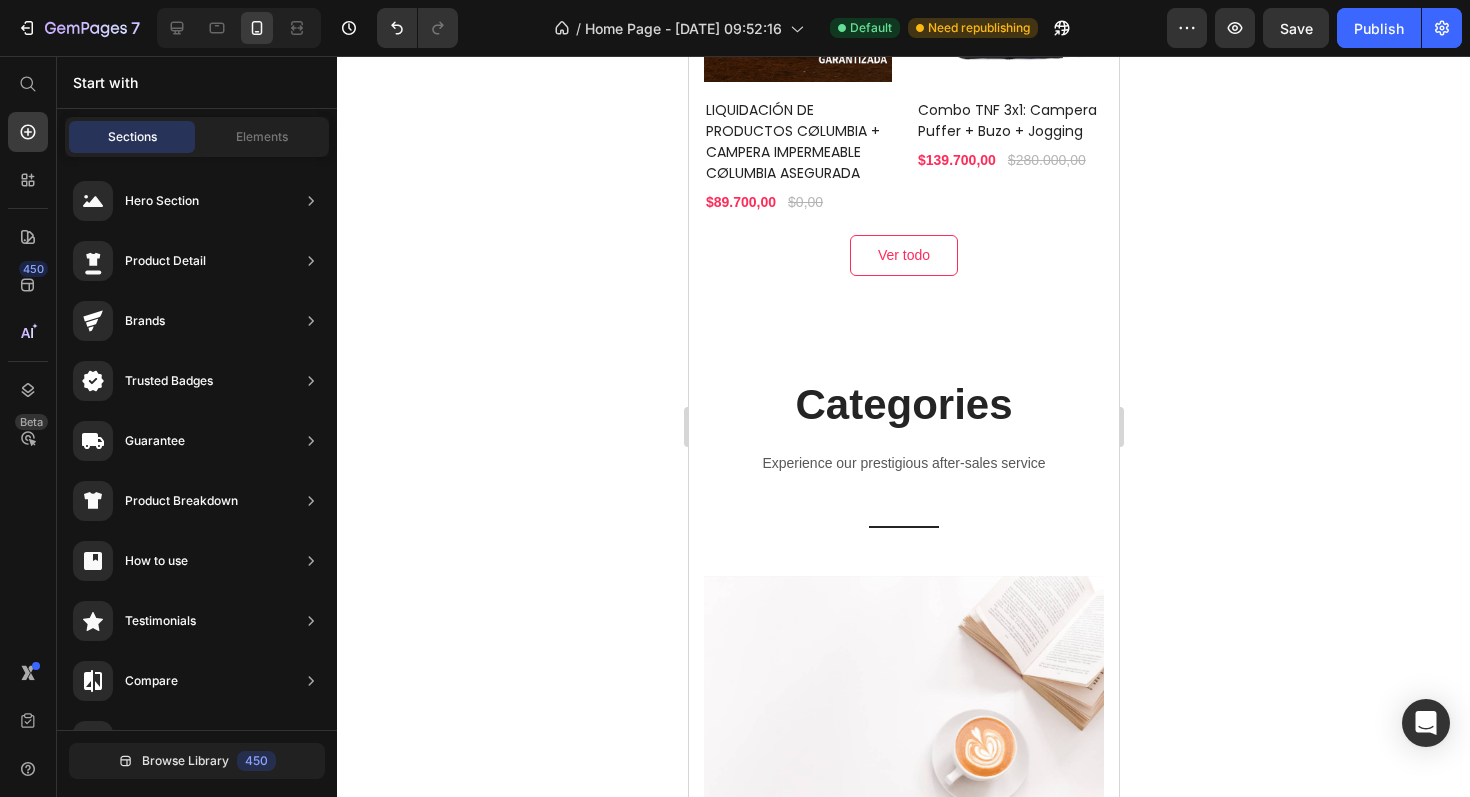 scroll, scrollTop: 1061, scrollLeft: 0, axis: vertical 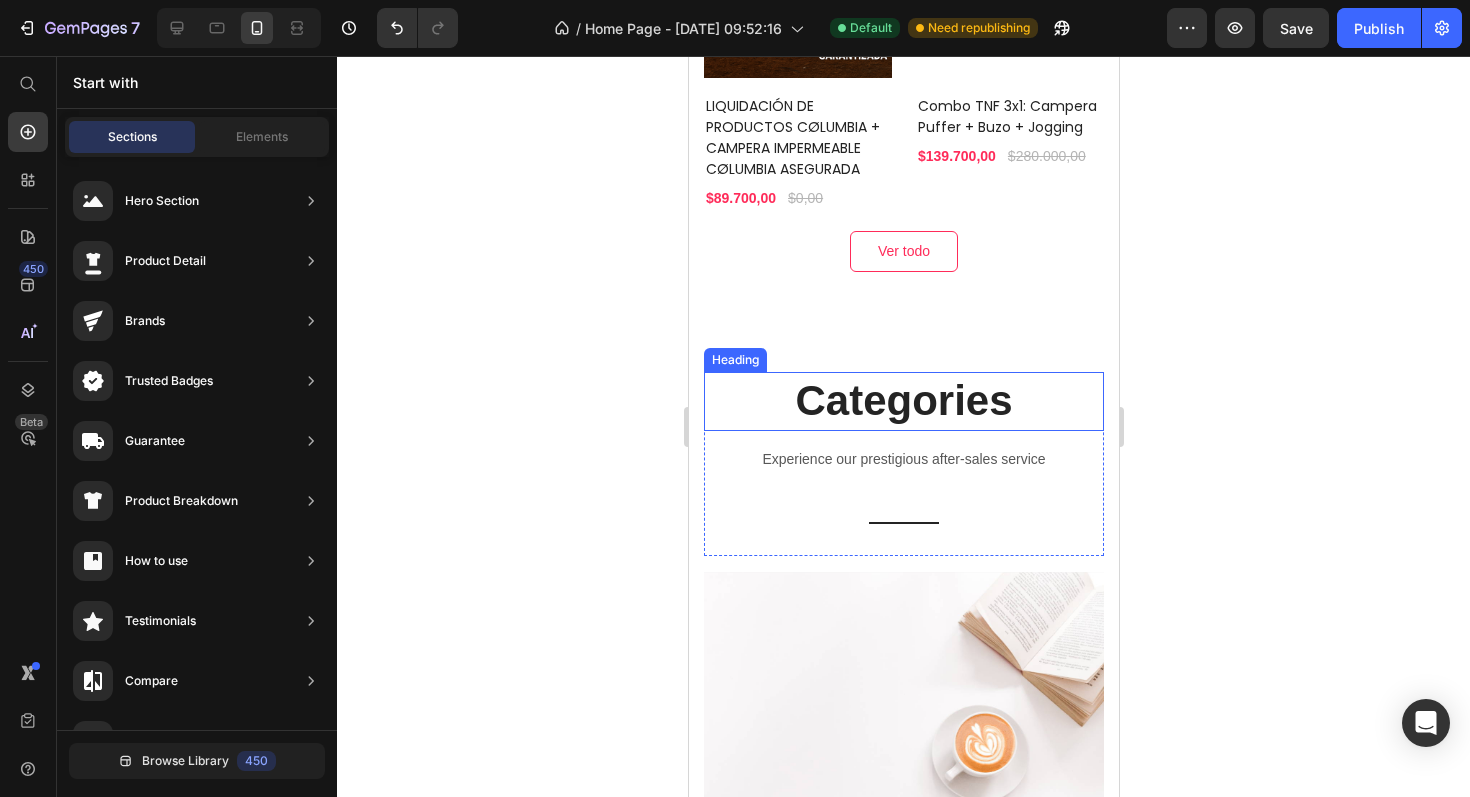 click on "Categories" at bounding box center [903, 401] 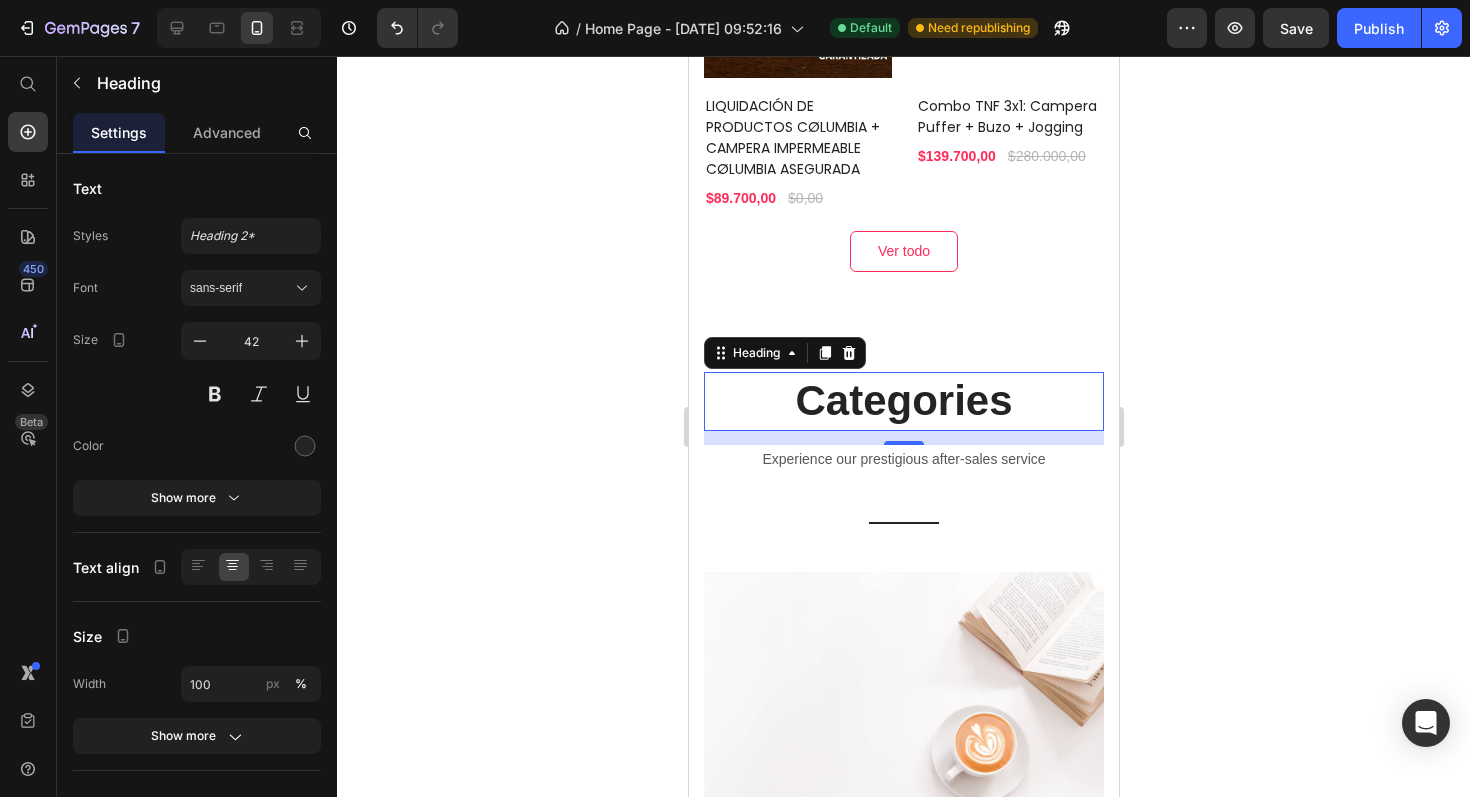 click on "Categories" at bounding box center (903, 401) 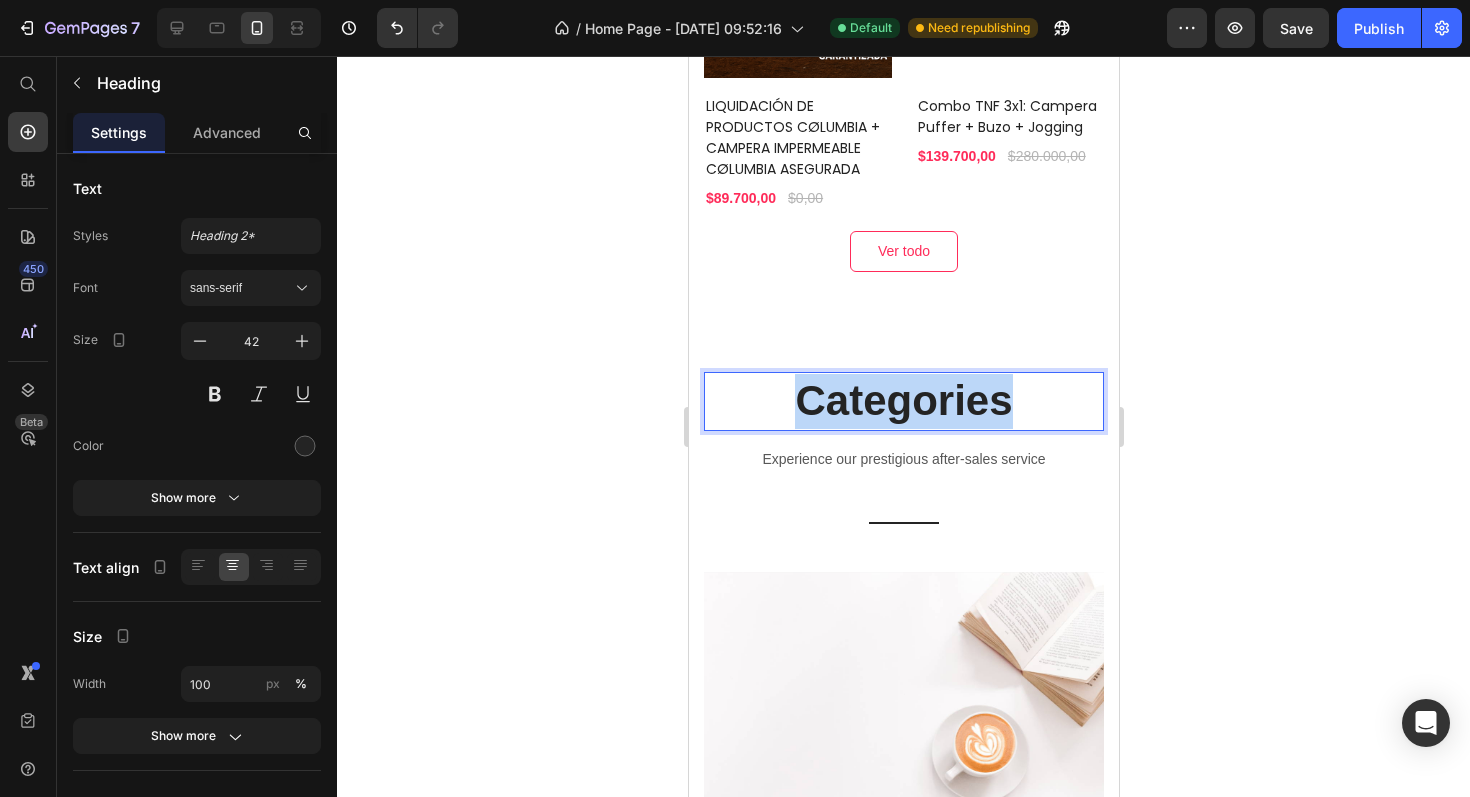 click on "Categories" at bounding box center [903, 401] 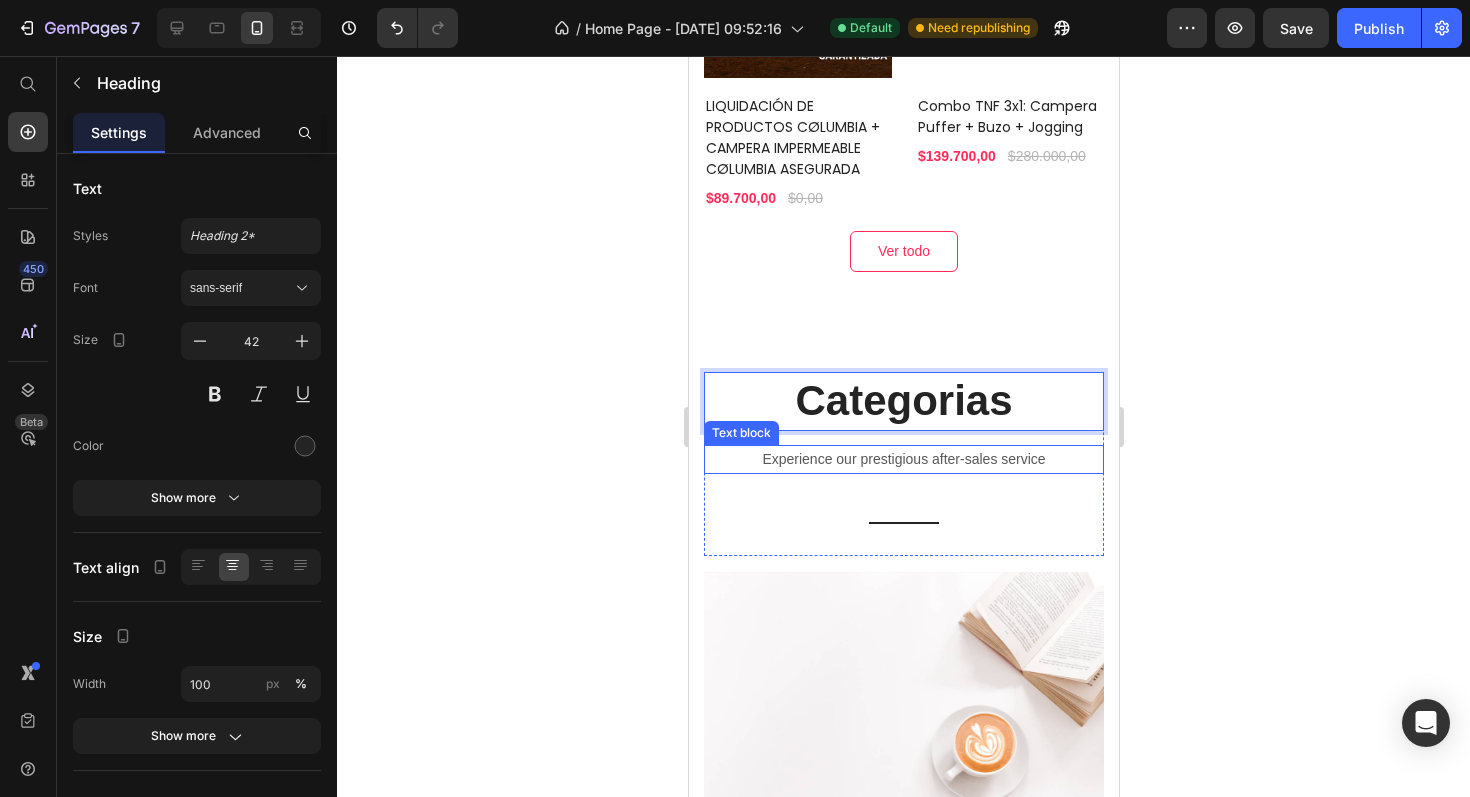 click on "Experience our prestigious after-sales service" at bounding box center [903, 459] 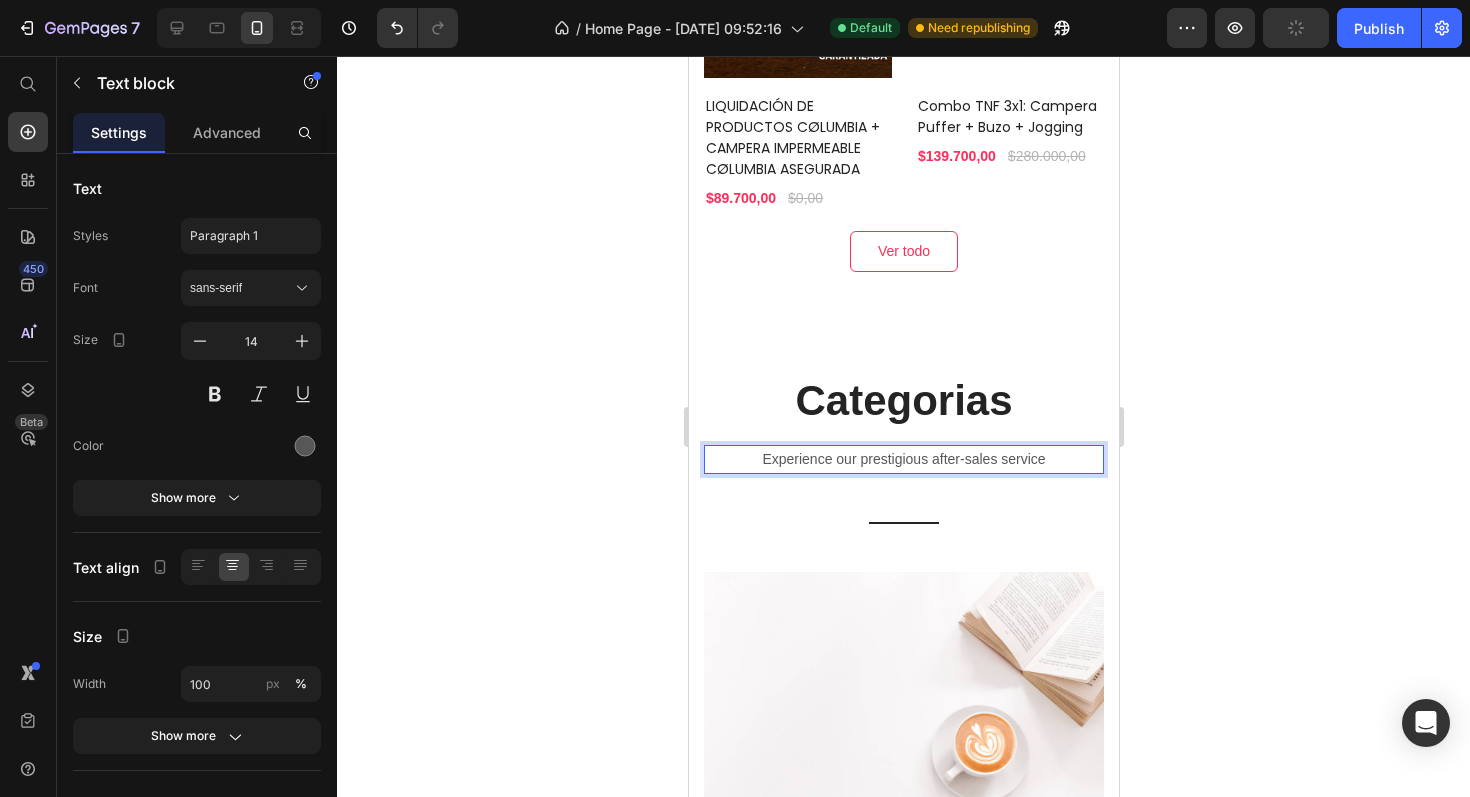 click on "Experience our prestigious after-sales service" at bounding box center [903, 459] 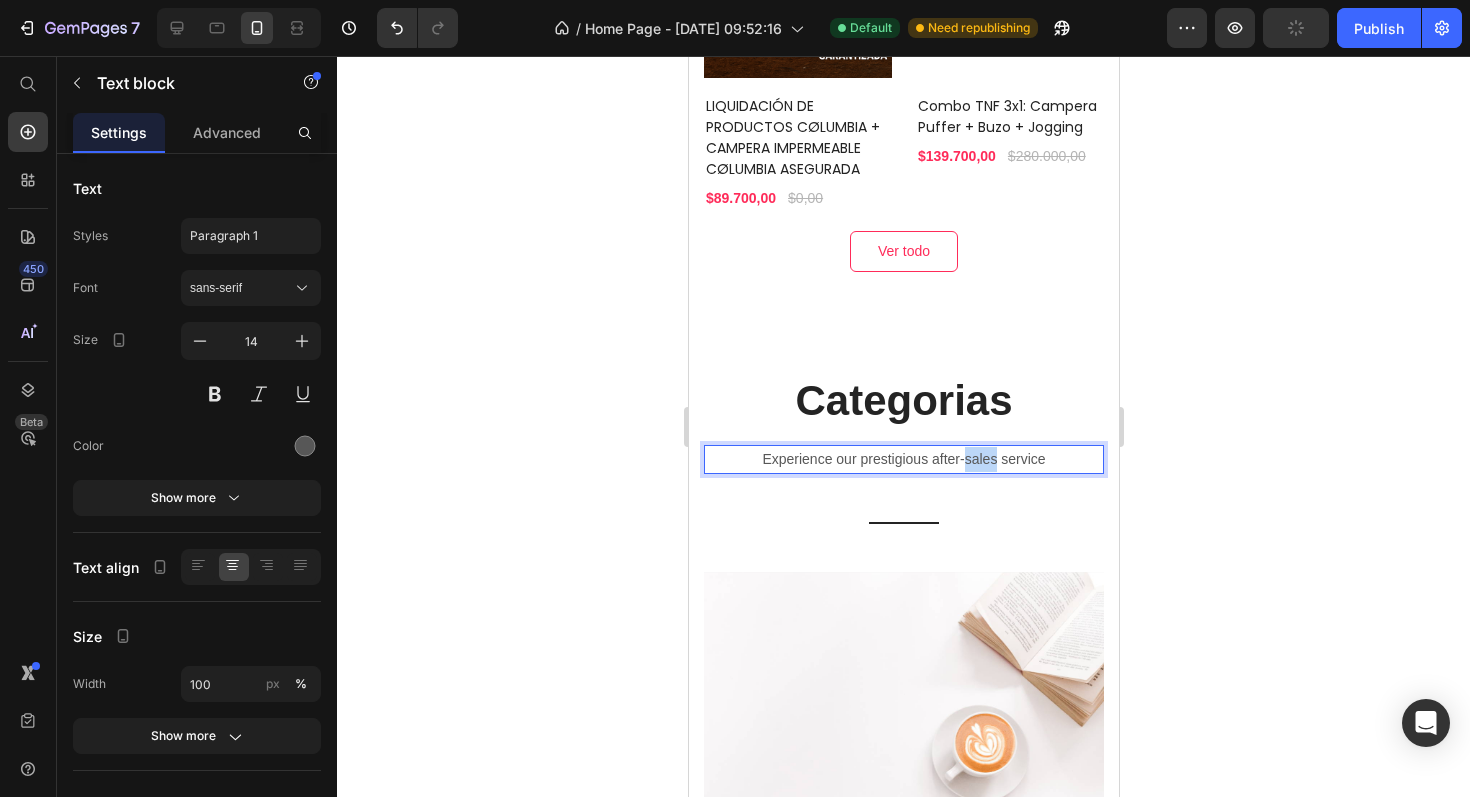 click on "Experience our prestigious after-sales service" at bounding box center (903, 459) 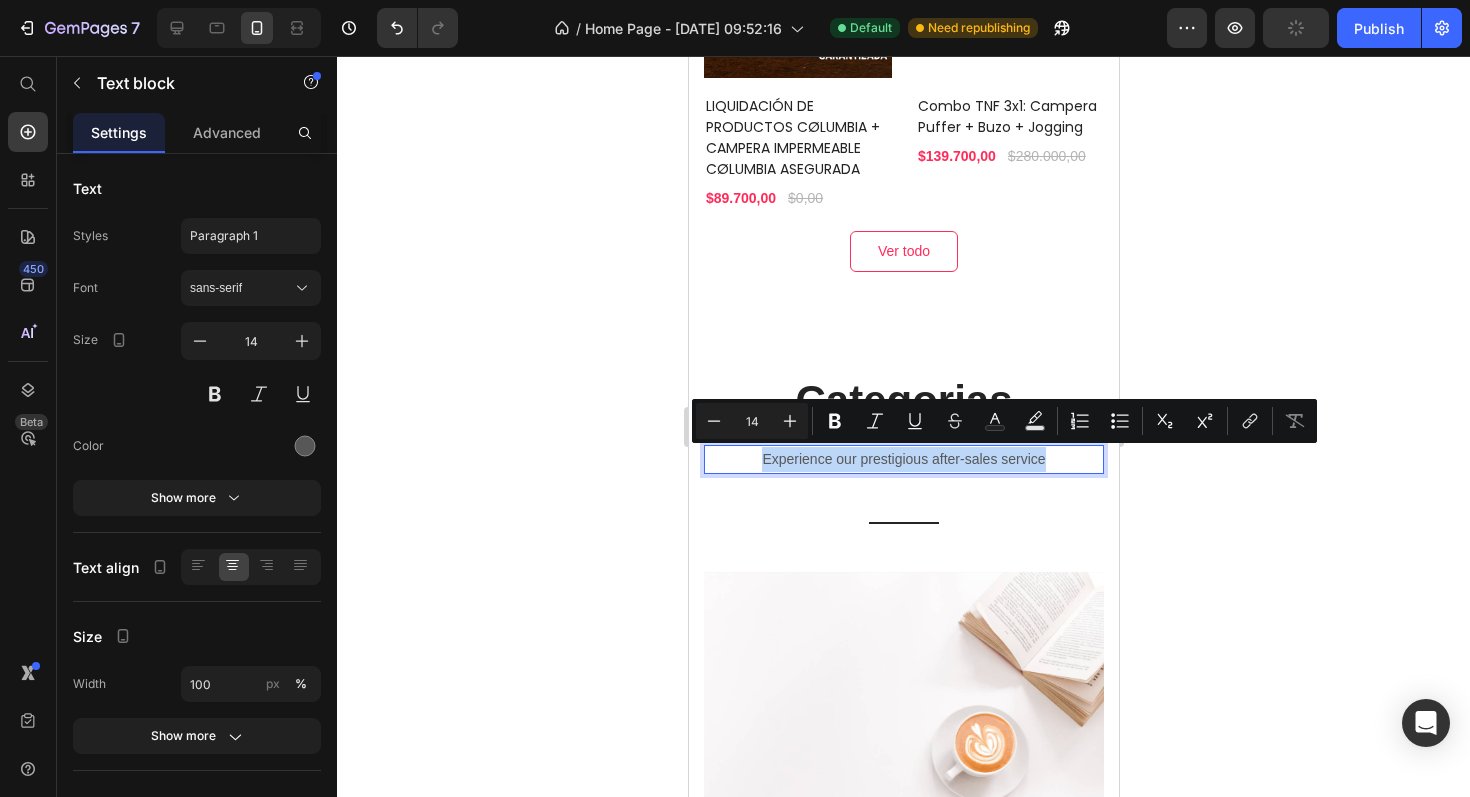click on "Experience our prestigious after-sales service" at bounding box center (903, 459) 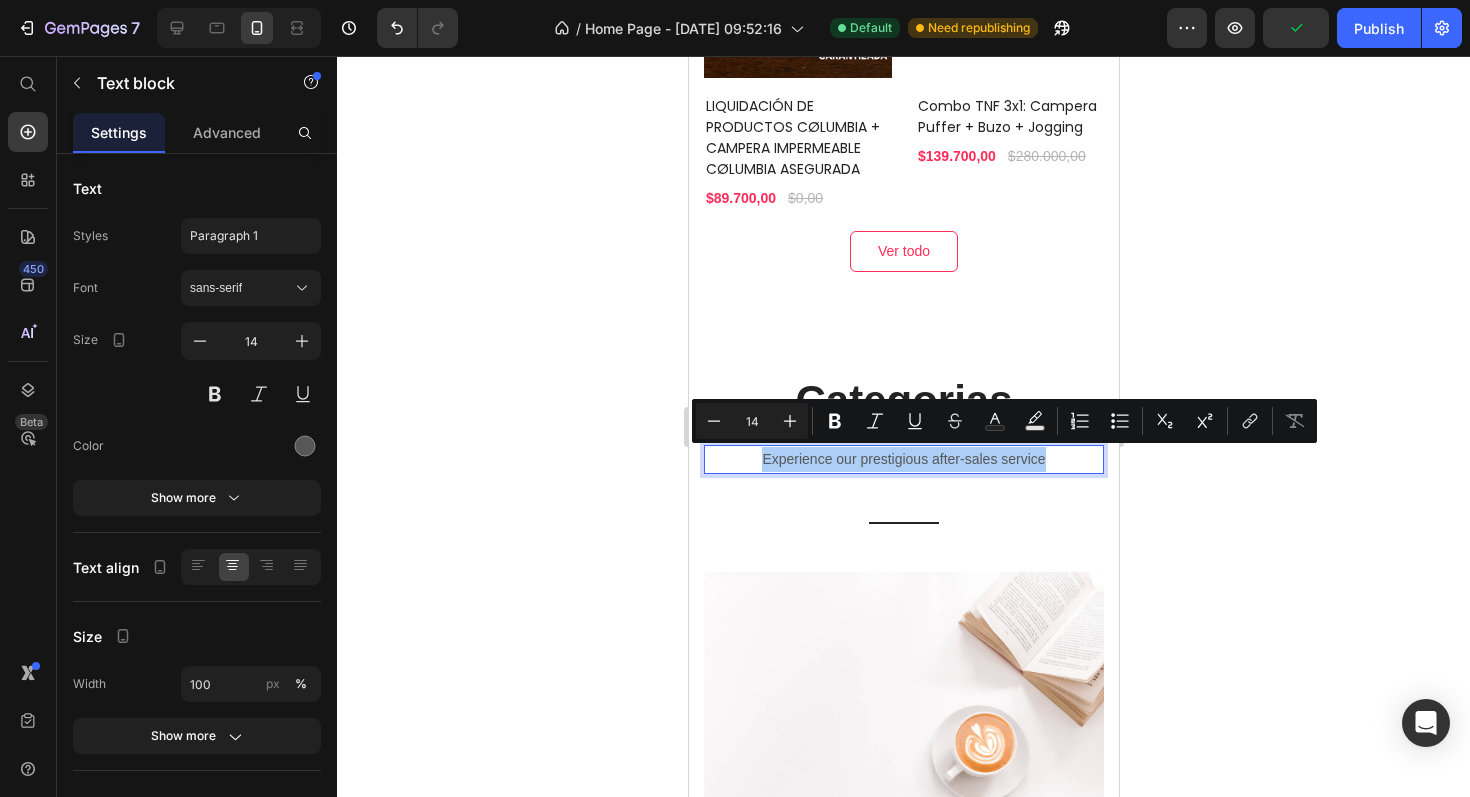 drag, startPoint x: 1195, startPoint y: 536, endPoint x: 297, endPoint y: 461, distance: 901.1265 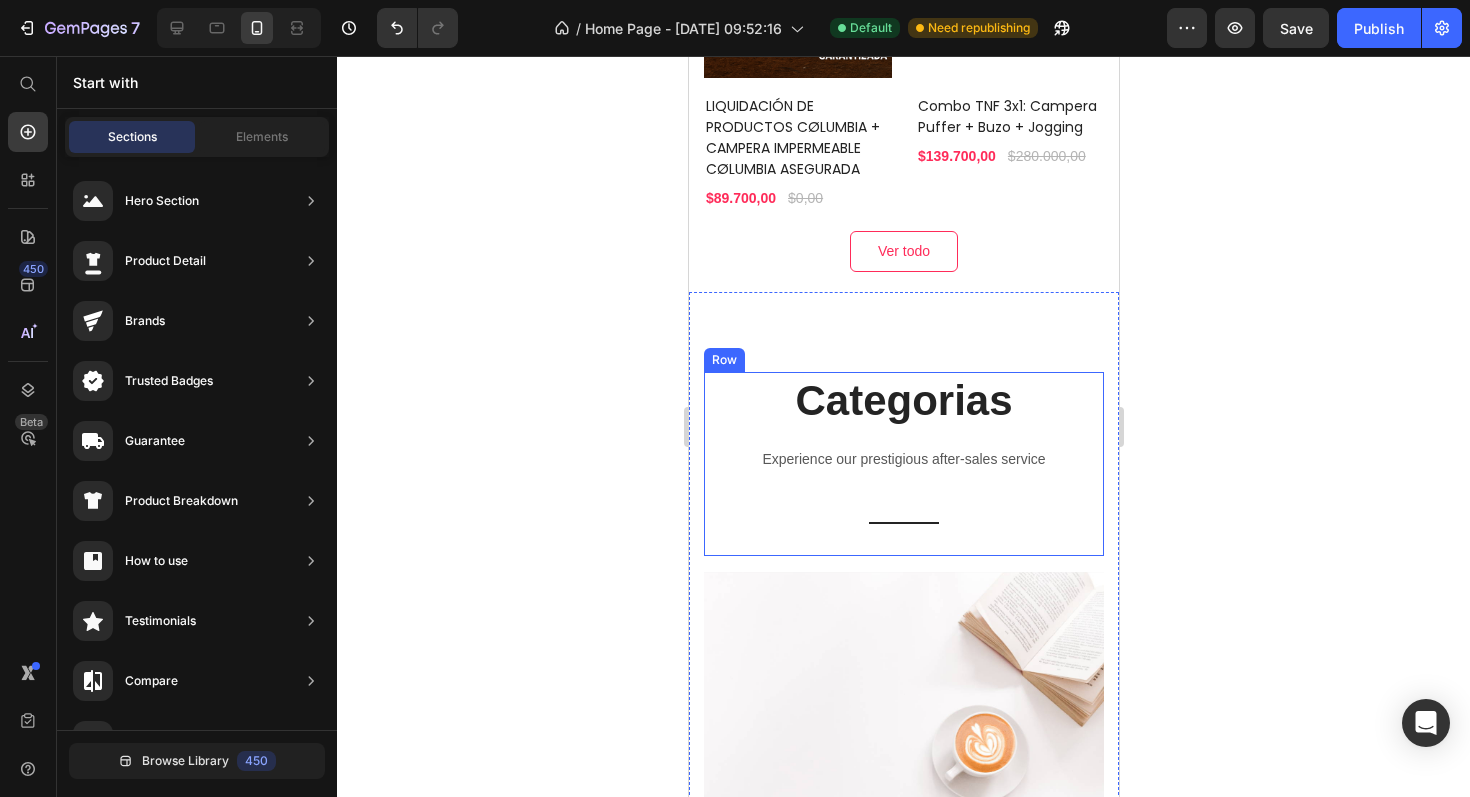click on "Categorias Heading Experience our prestigious after-sales service Text block                Title Line" at bounding box center (903, 464) 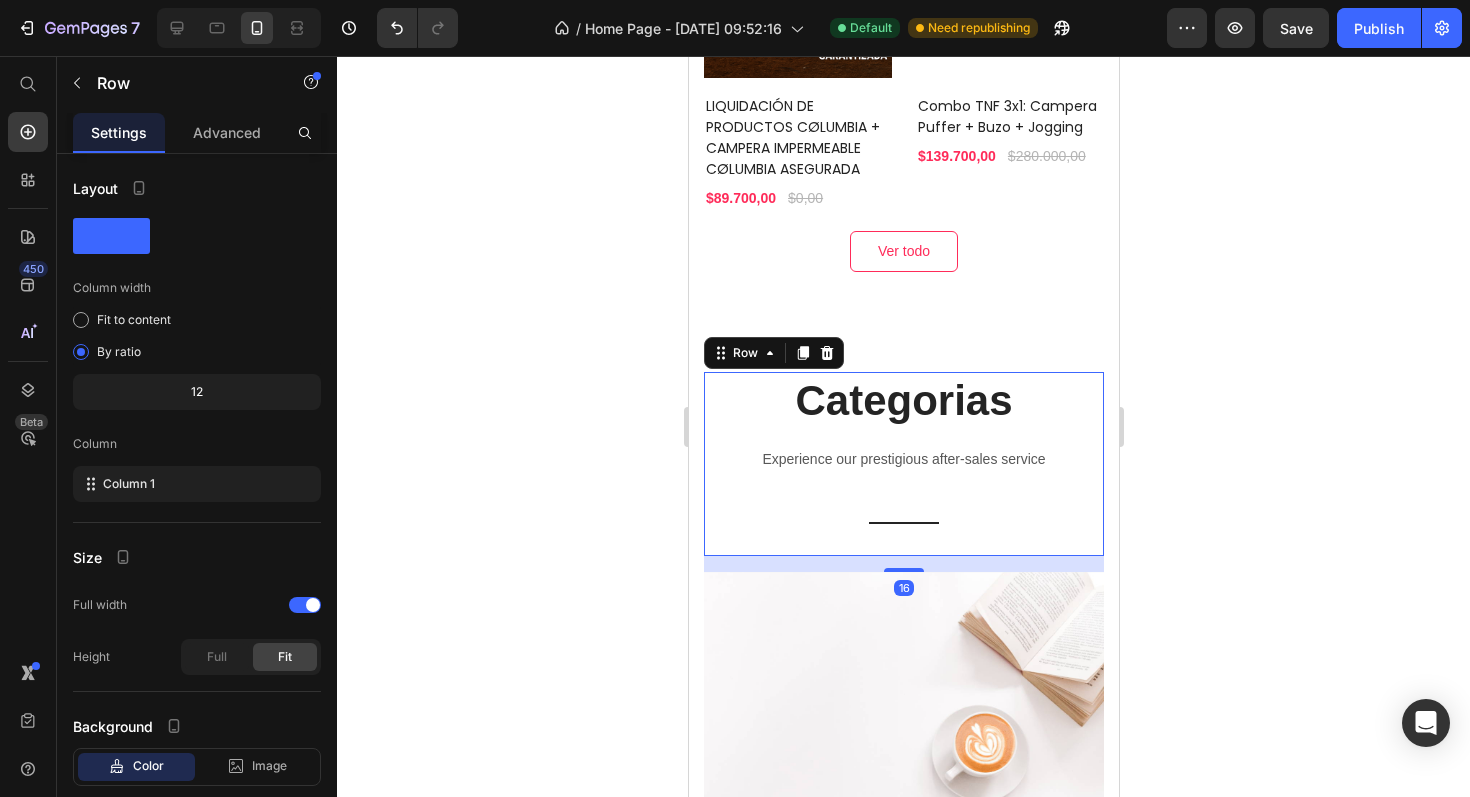 click on "Categorias Heading Experience our prestigious after-sales service Text block                Title Line" at bounding box center (903, 464) 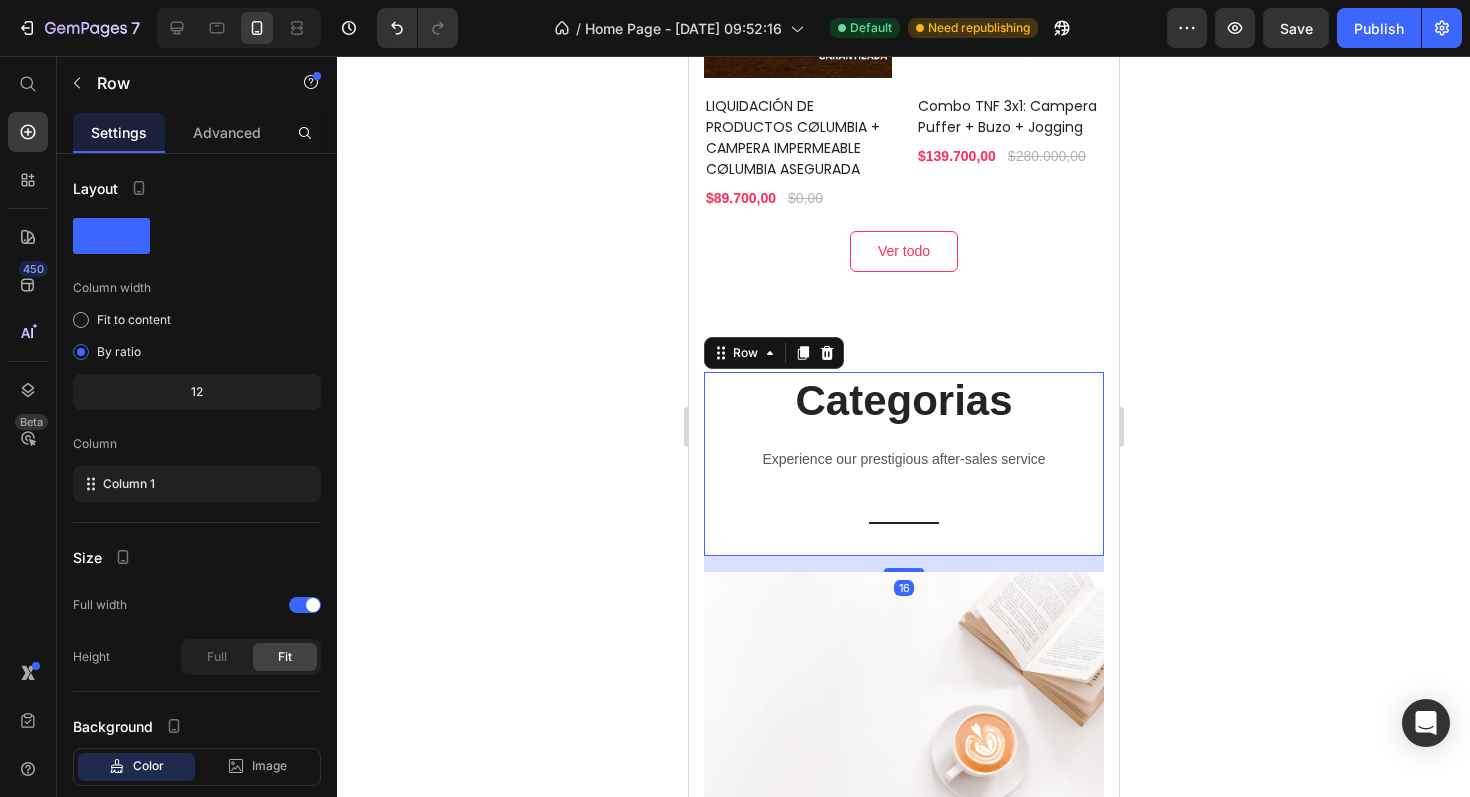 click 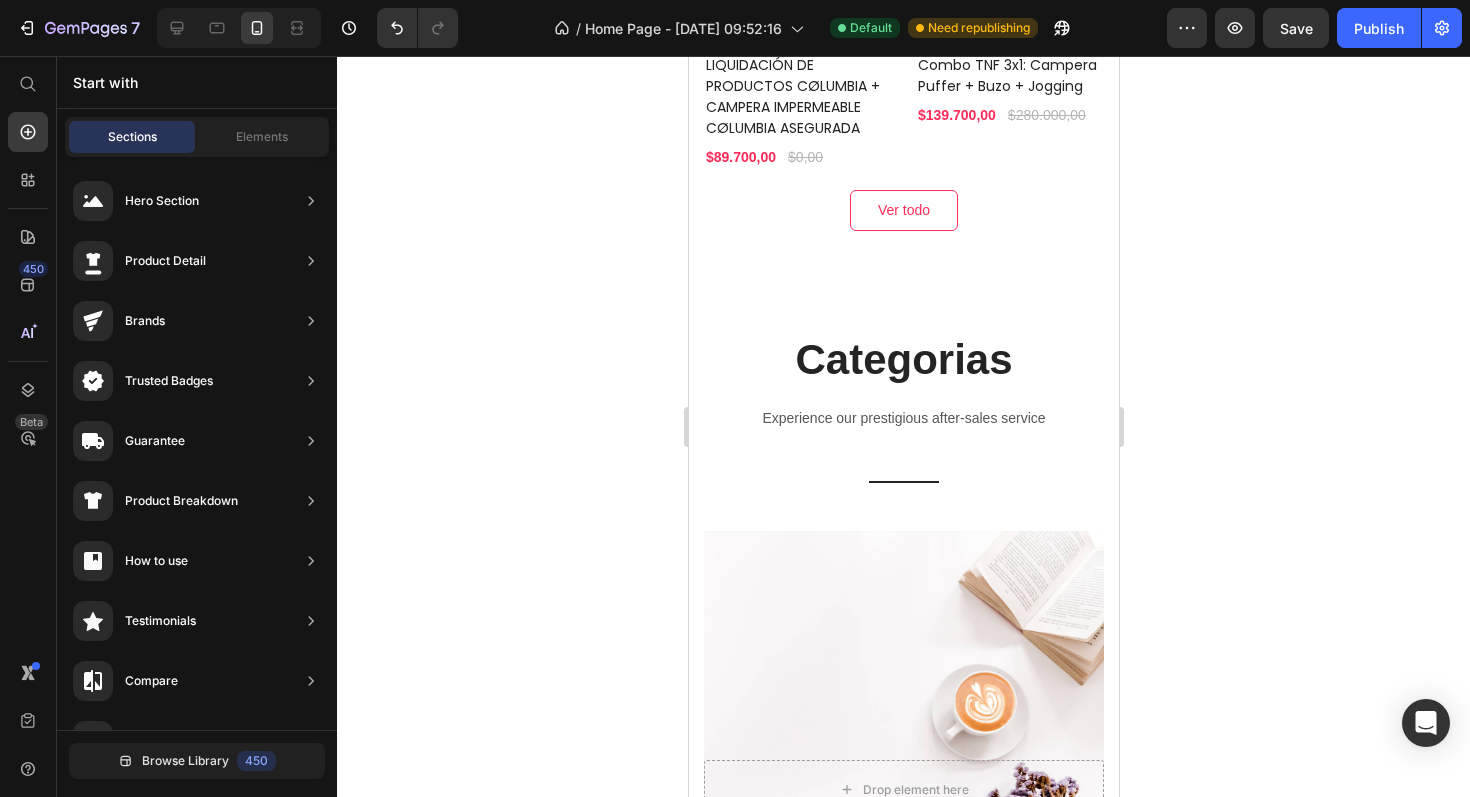 scroll, scrollTop: 1407, scrollLeft: 0, axis: vertical 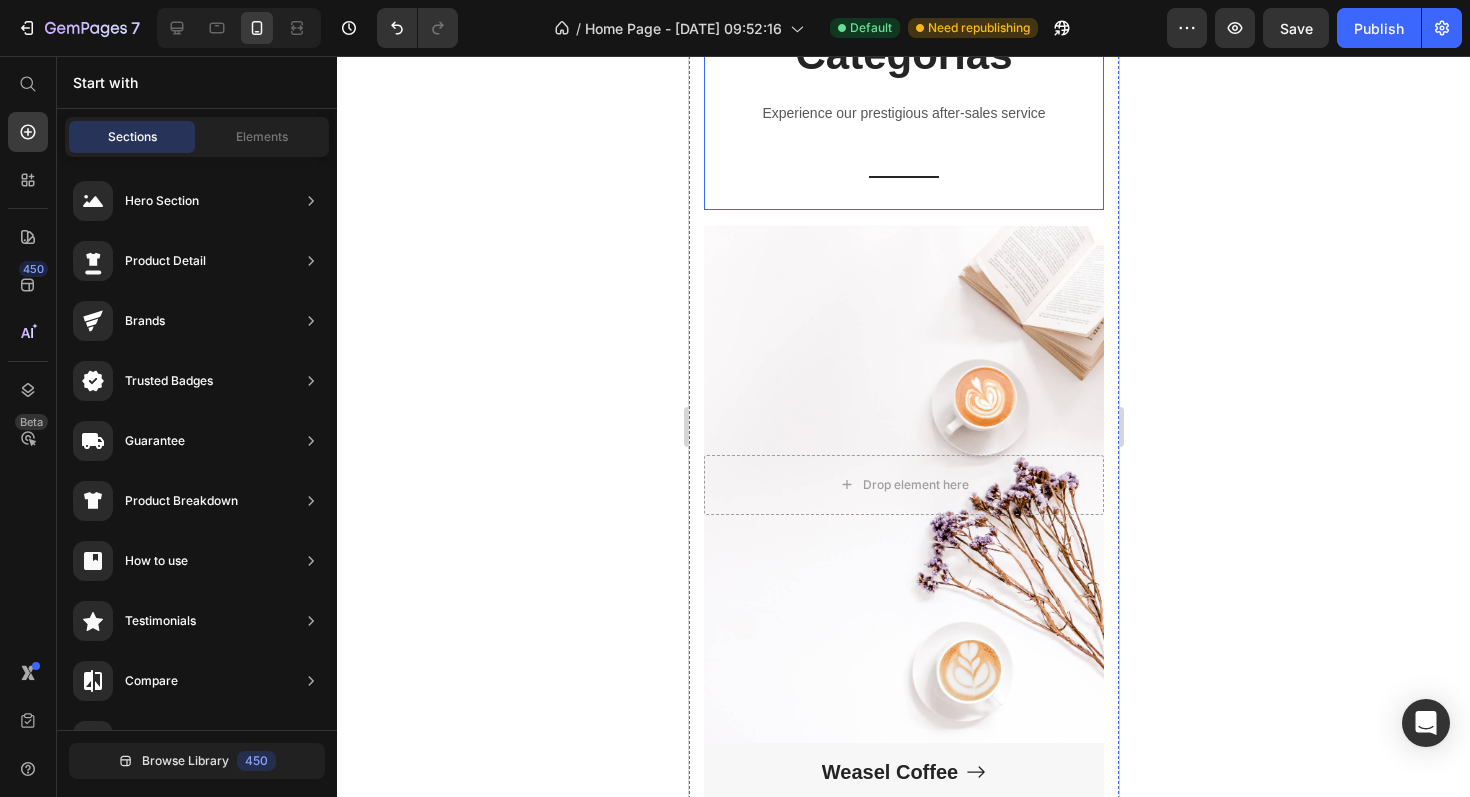 click on "Categorias Heading Experience our prestigious after-sales service Text block                Title Line" at bounding box center [903, 118] 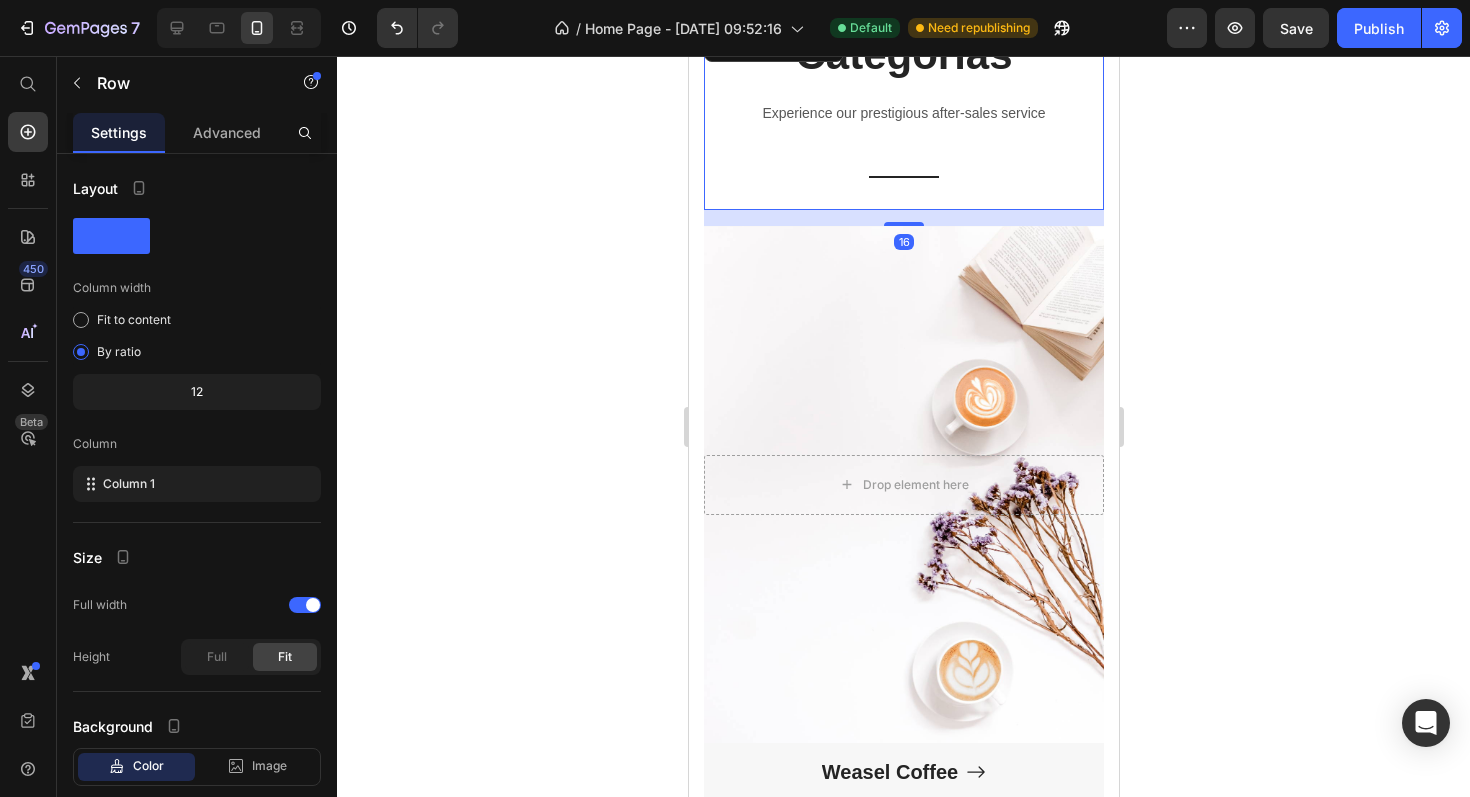 click on "Categorias Heading Experience our prestigious after-sales service Text block                Title Line" at bounding box center (903, 118) 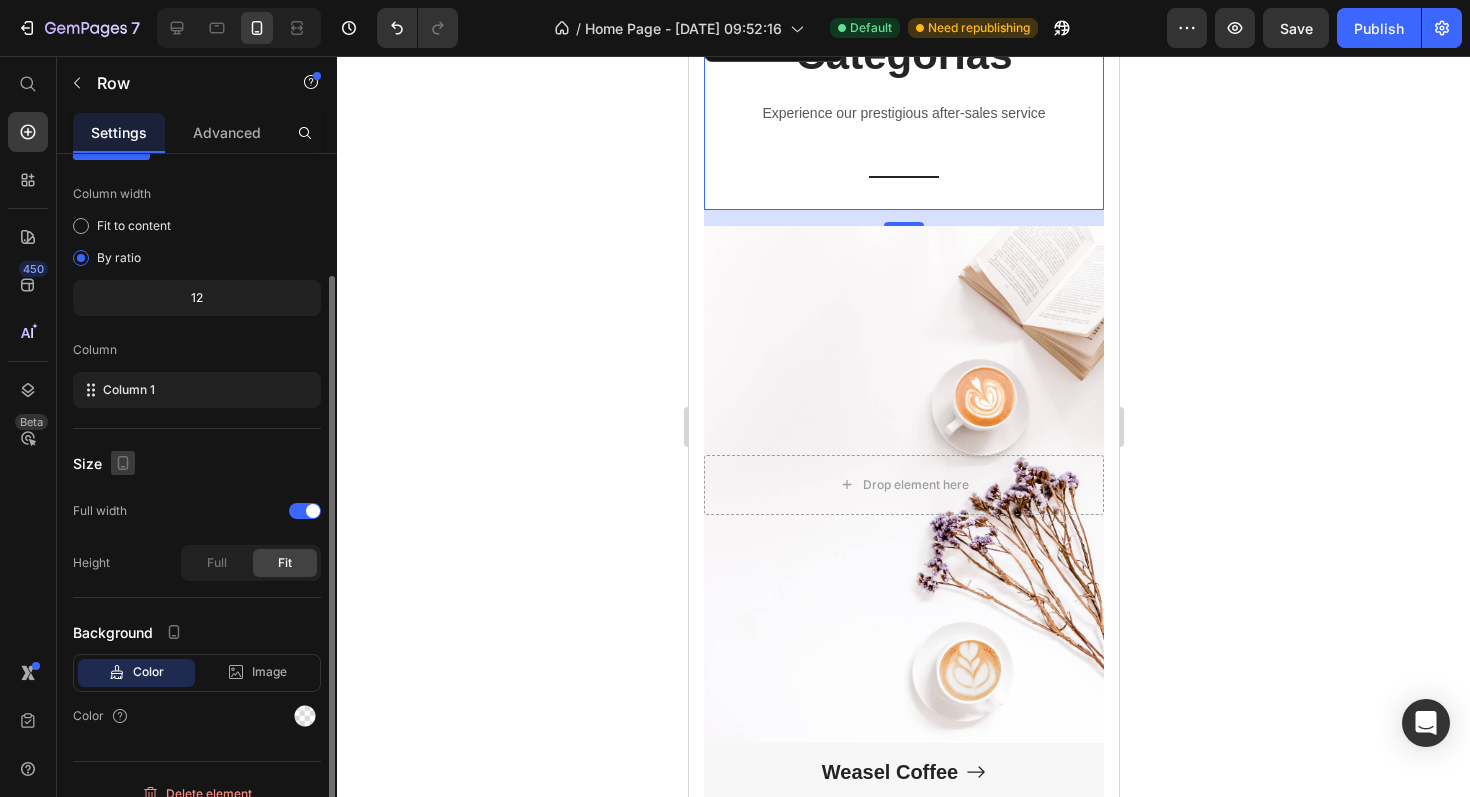scroll, scrollTop: 116, scrollLeft: 0, axis: vertical 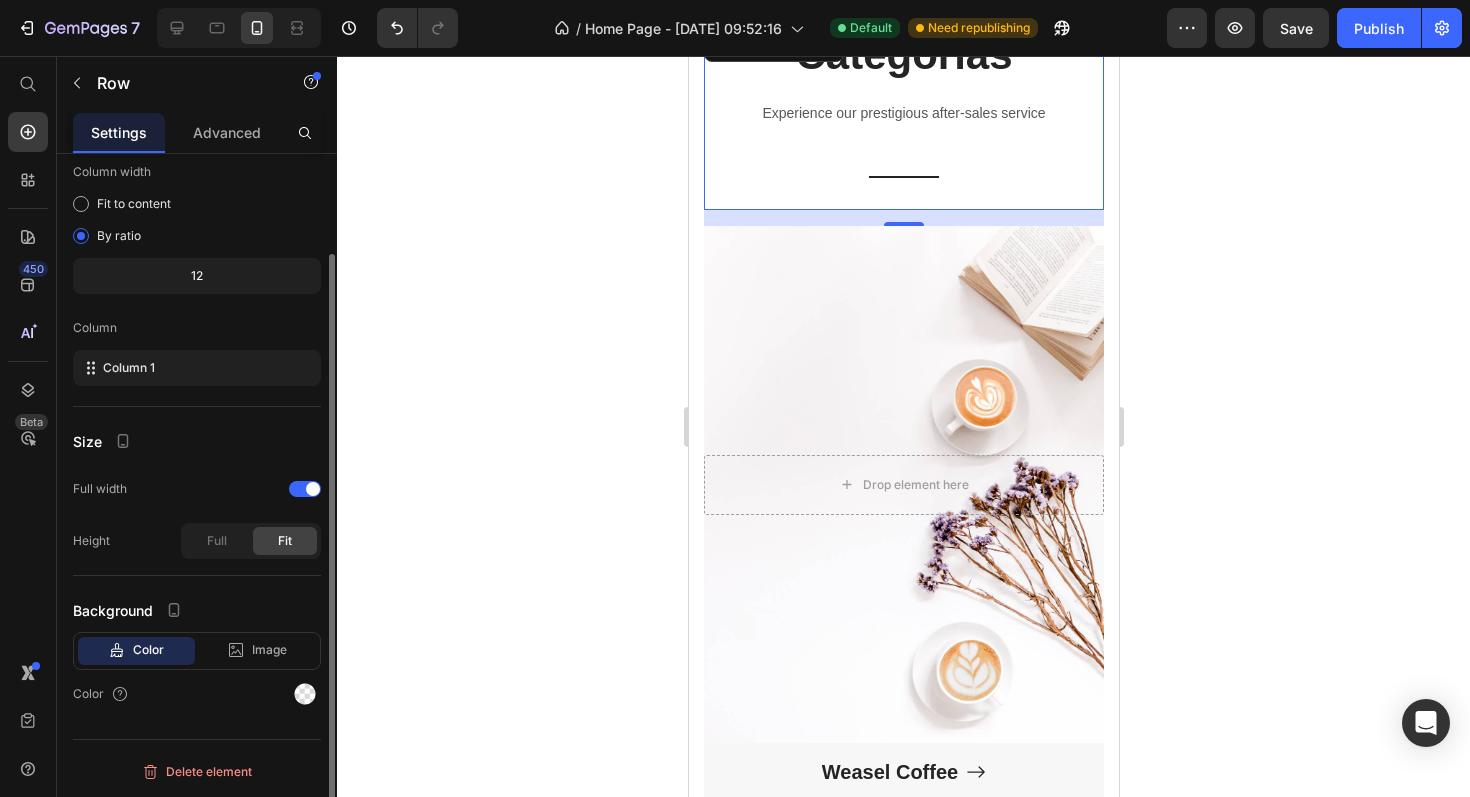 click on "Column width" at bounding box center [197, 172] 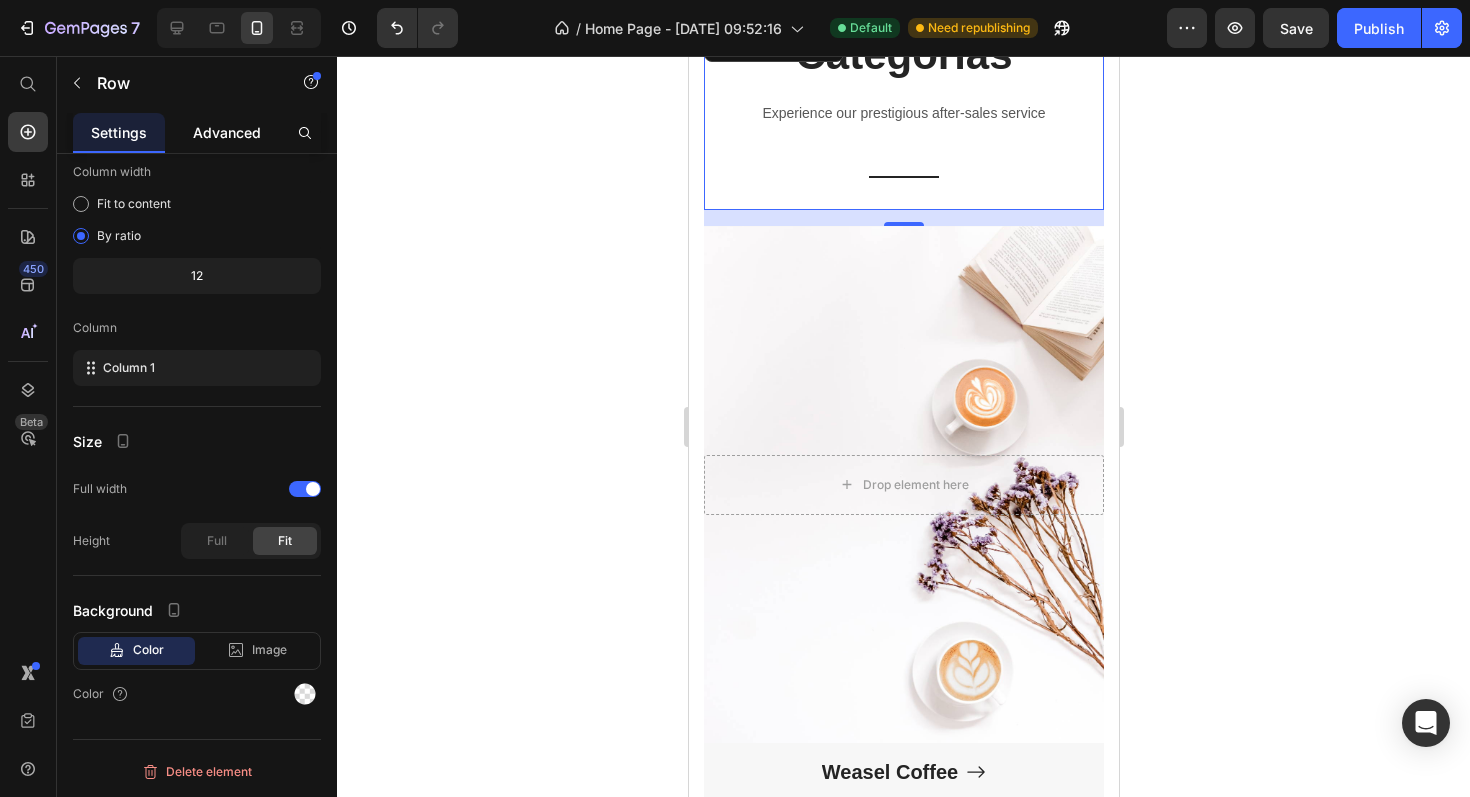 click on "Advanced" at bounding box center (227, 132) 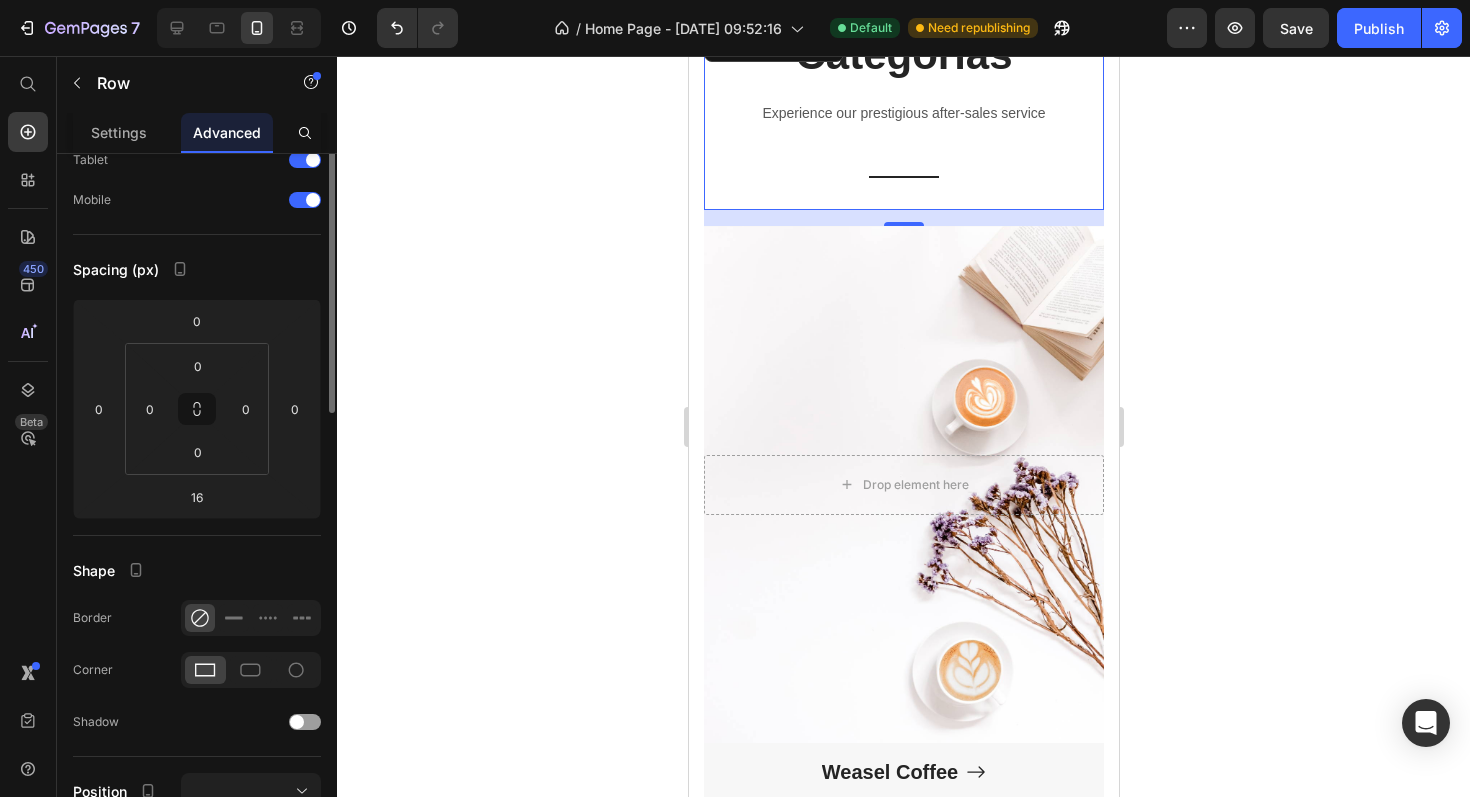 scroll, scrollTop: 0, scrollLeft: 0, axis: both 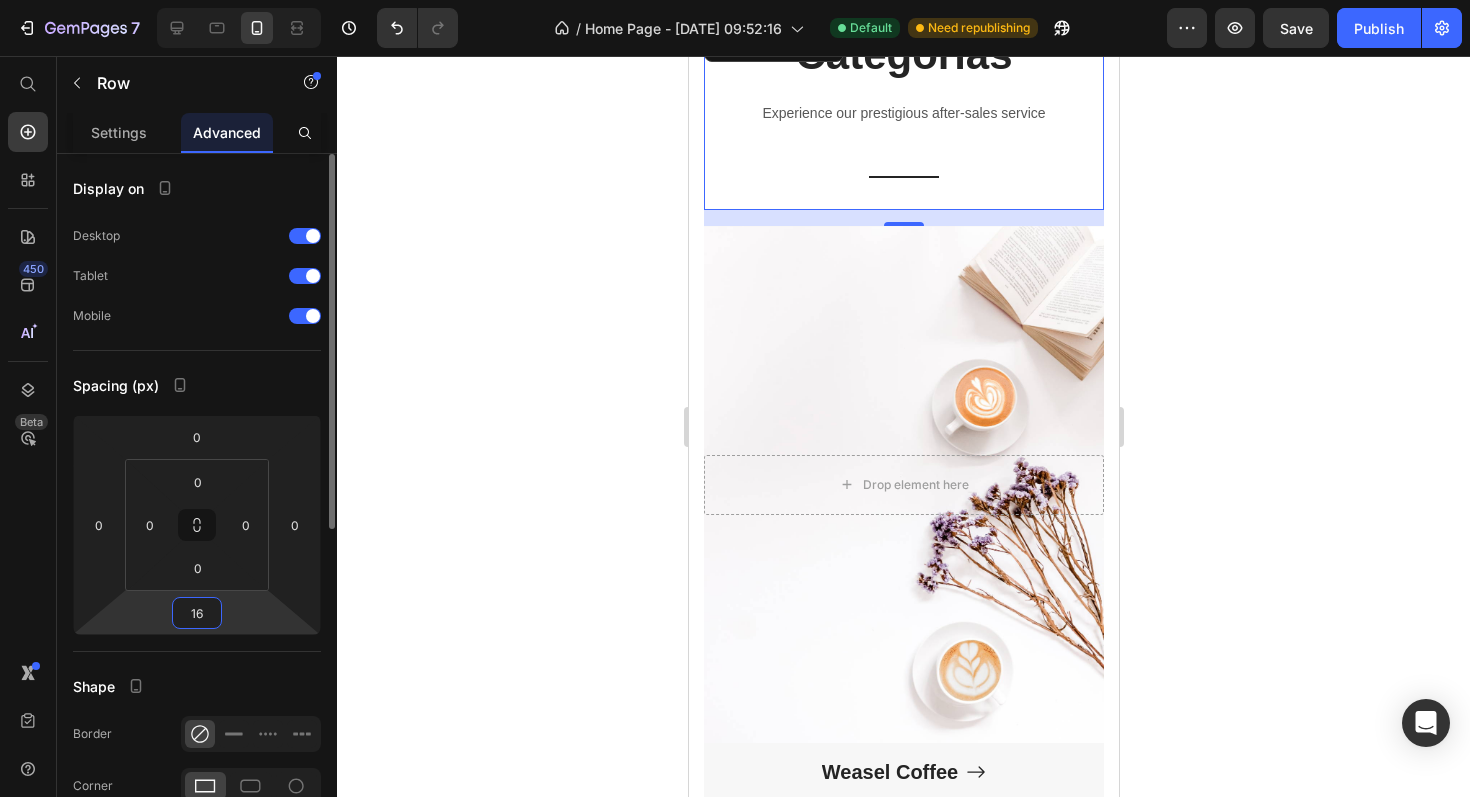 click on "16" at bounding box center [197, 613] 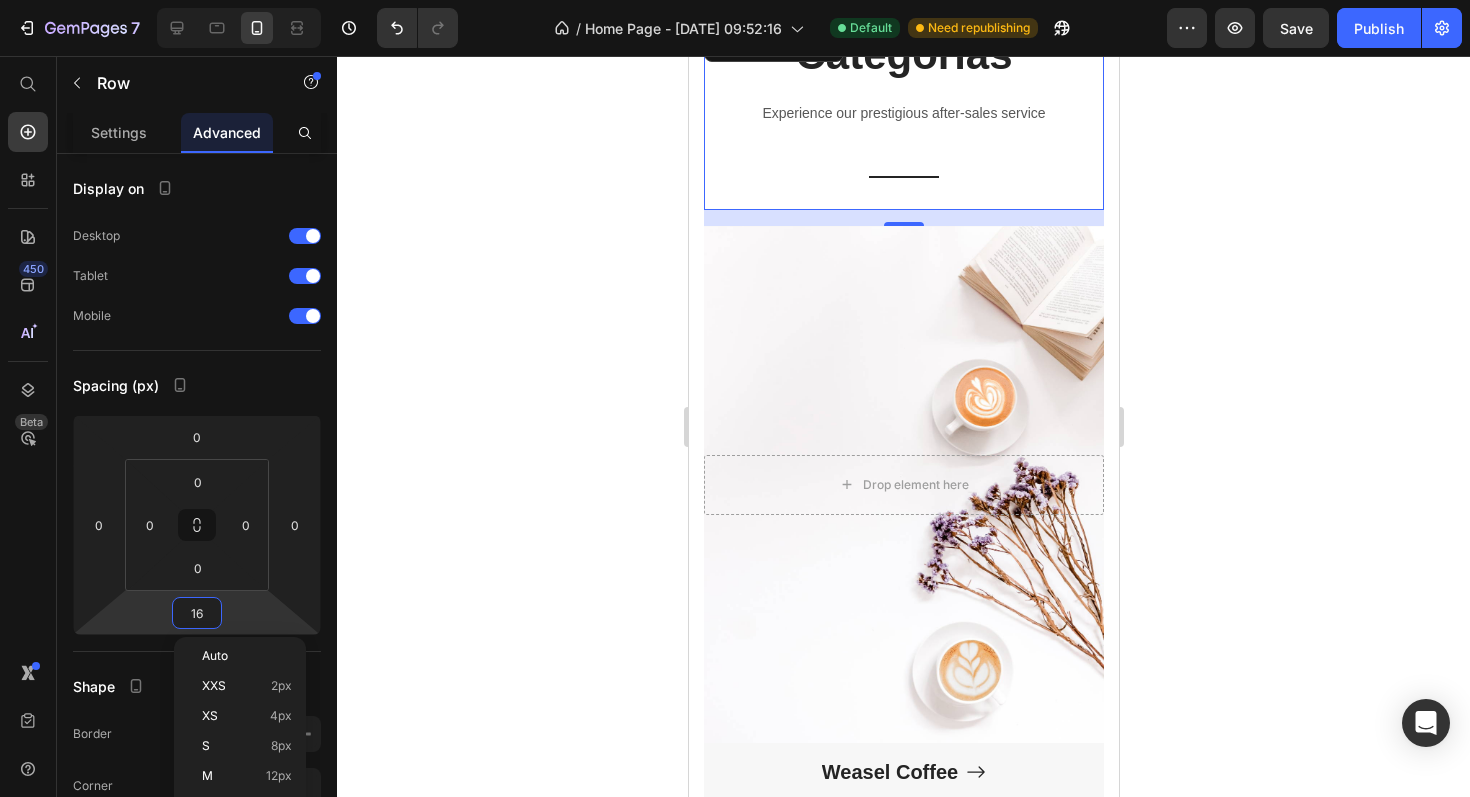 click on "16" at bounding box center (903, 218) 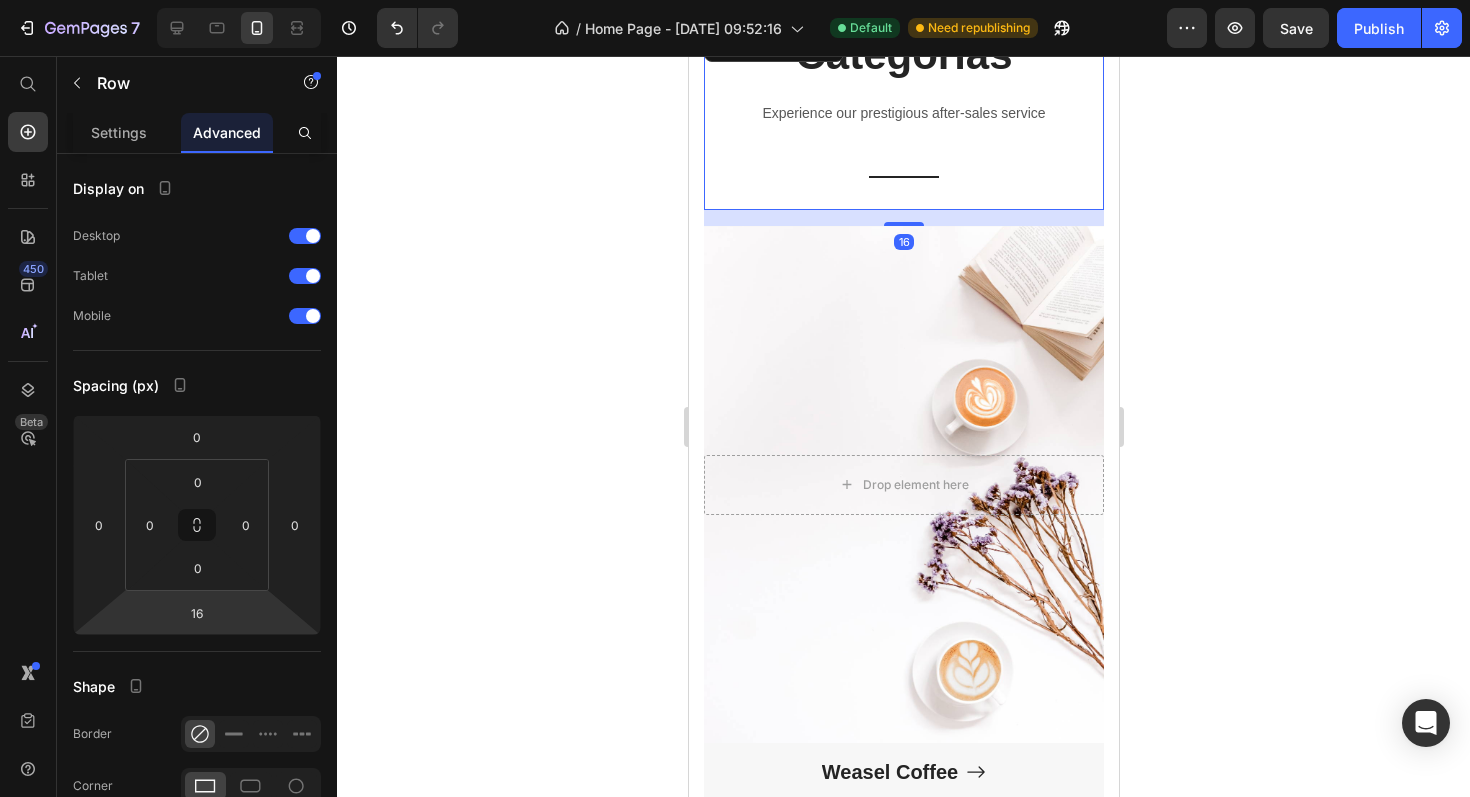 click on "Categorias Heading Experience our prestigious after-sales service Text block                Title Line" at bounding box center (903, 118) 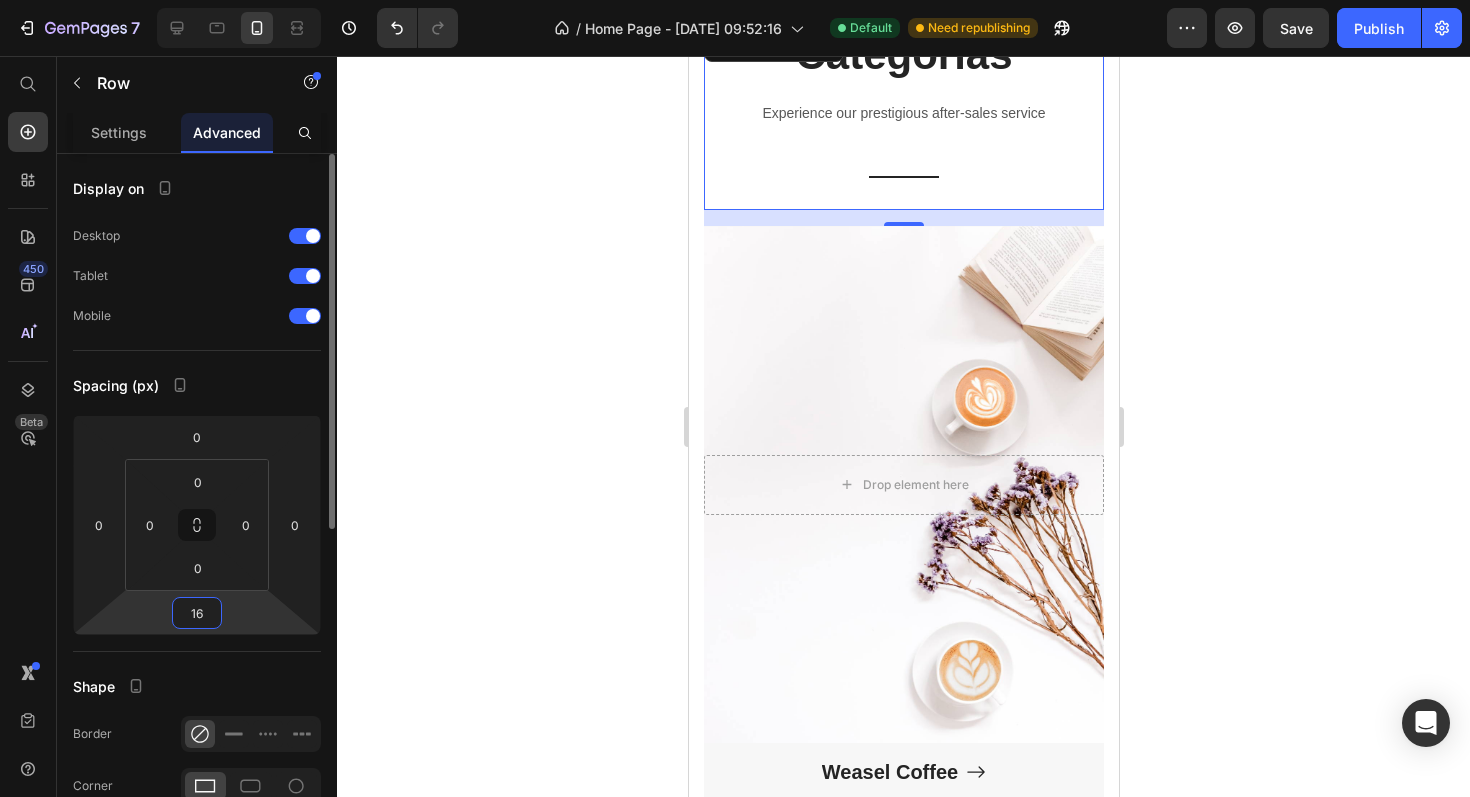 click on "16" at bounding box center (197, 613) 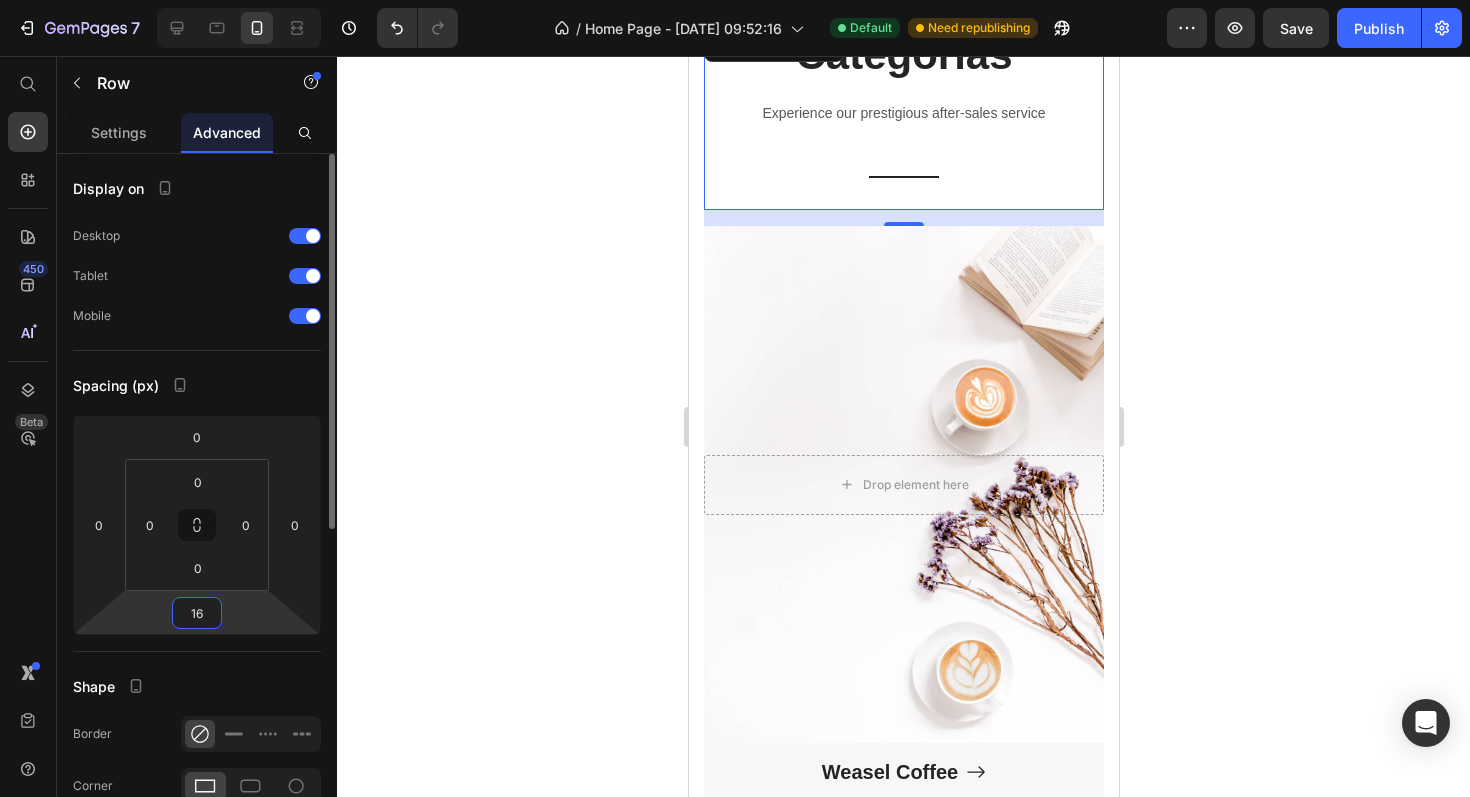 click on "16" at bounding box center [197, 613] 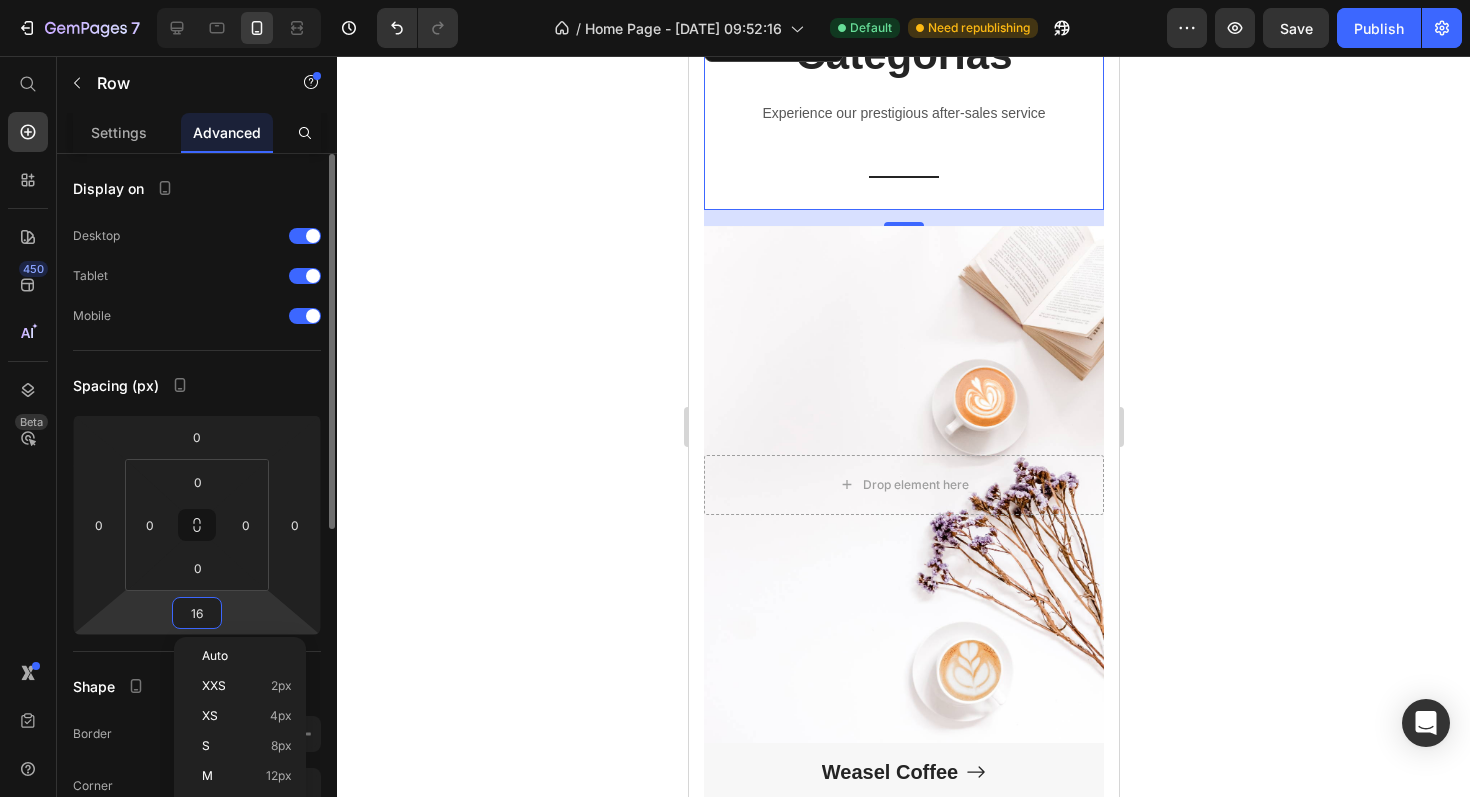 type on "5" 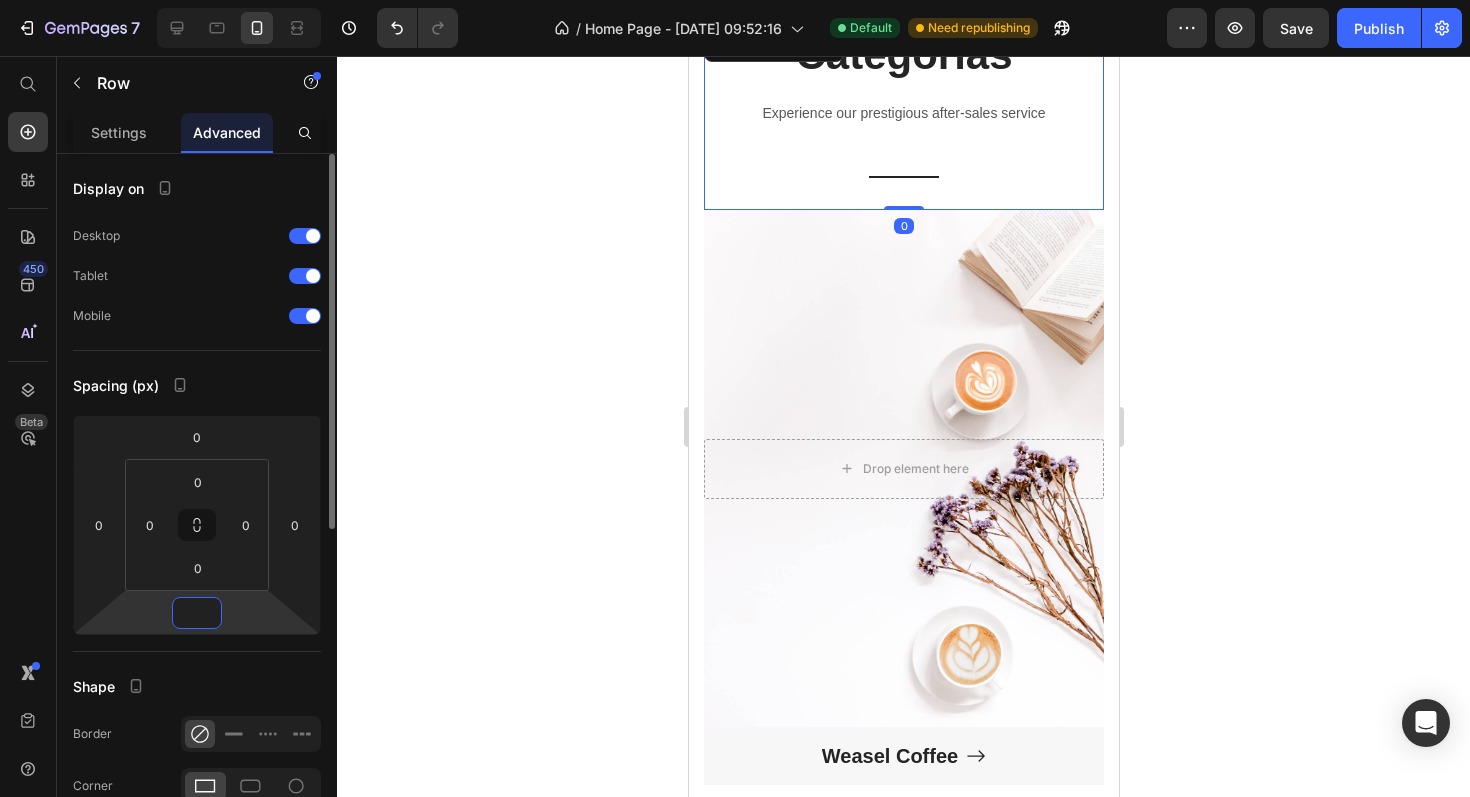 type on "0" 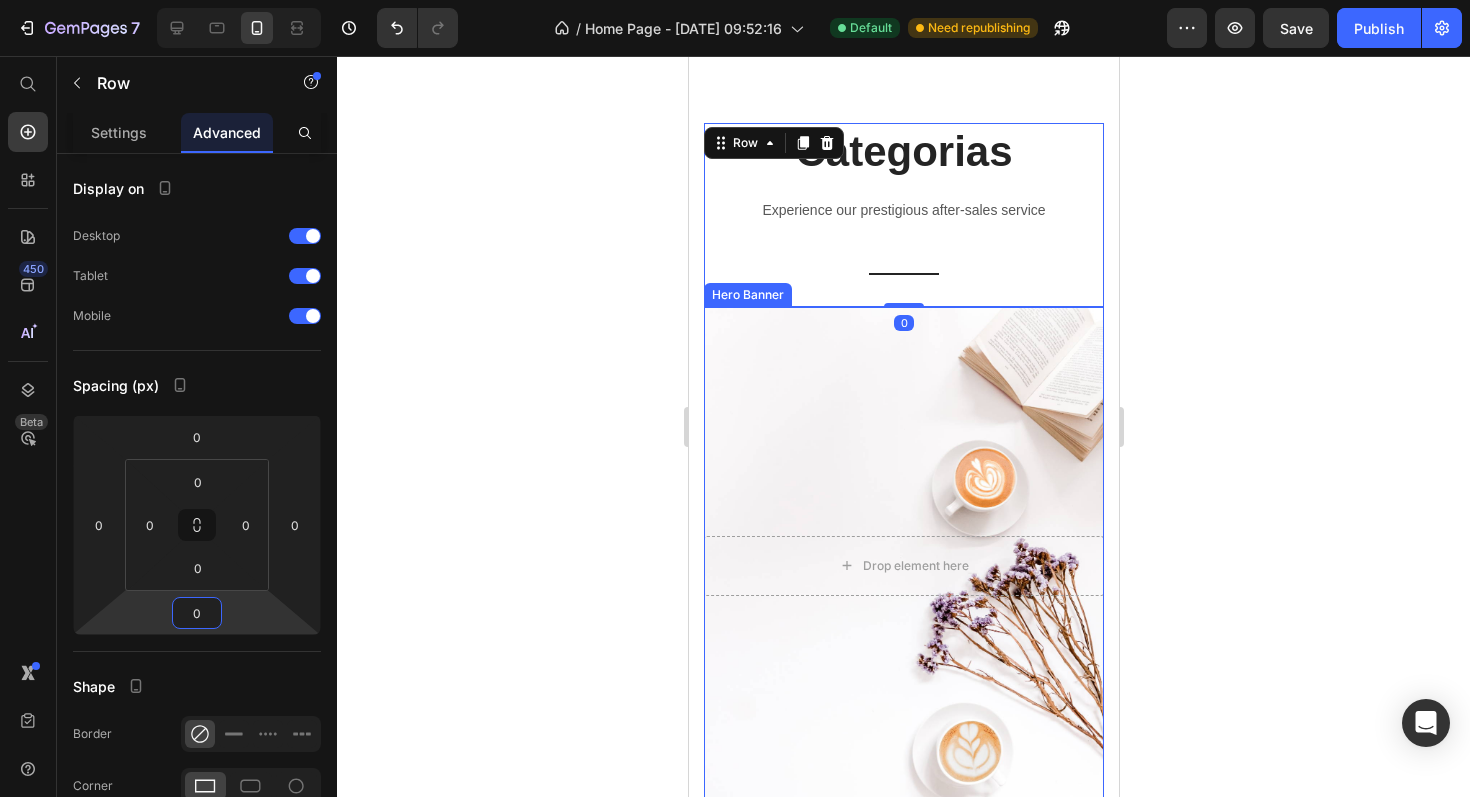scroll, scrollTop: 953, scrollLeft: 0, axis: vertical 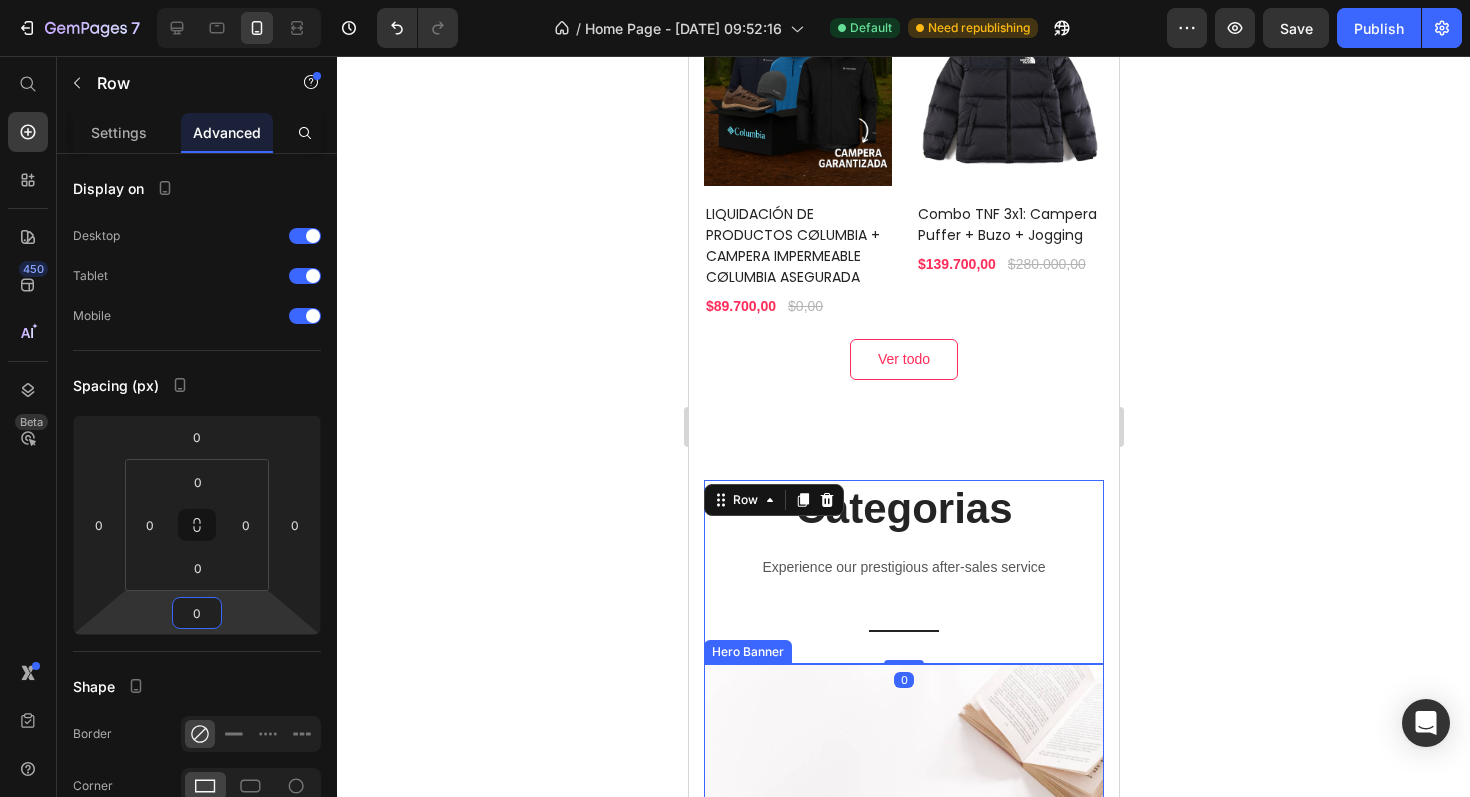 click on "Categorias" at bounding box center [903, 509] 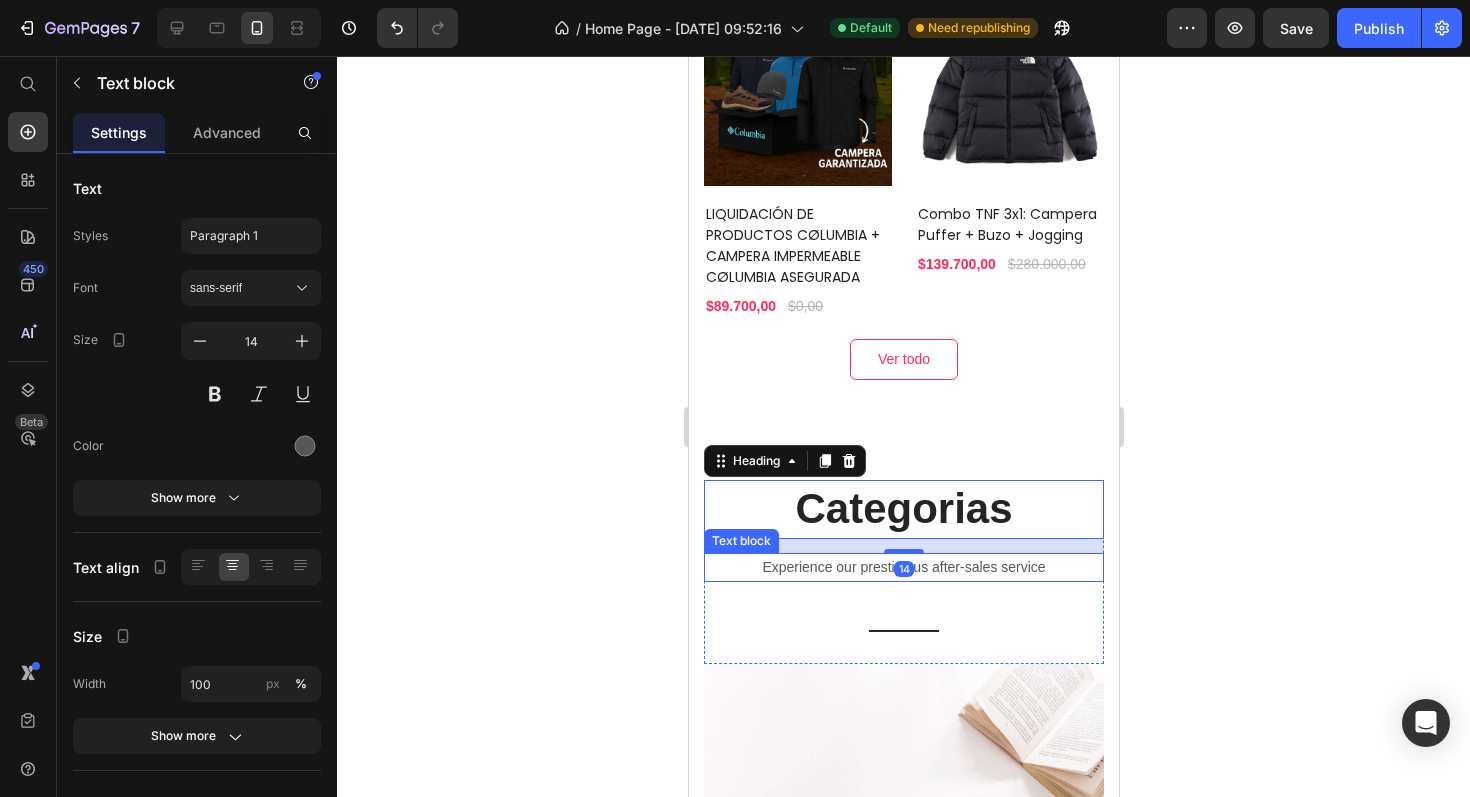 click on "Experience our prestigious after-sales service" at bounding box center [903, 567] 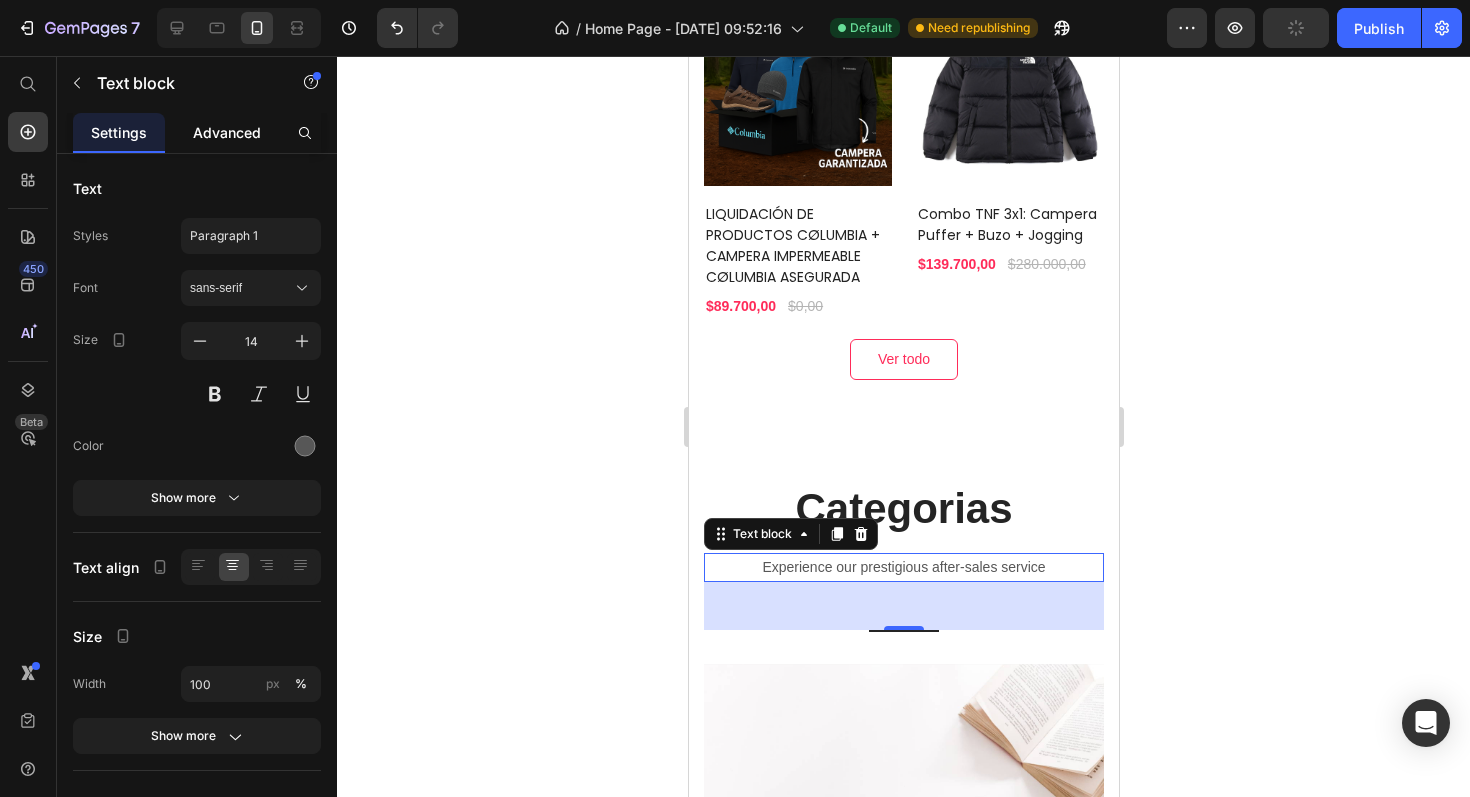 click on "Advanced" 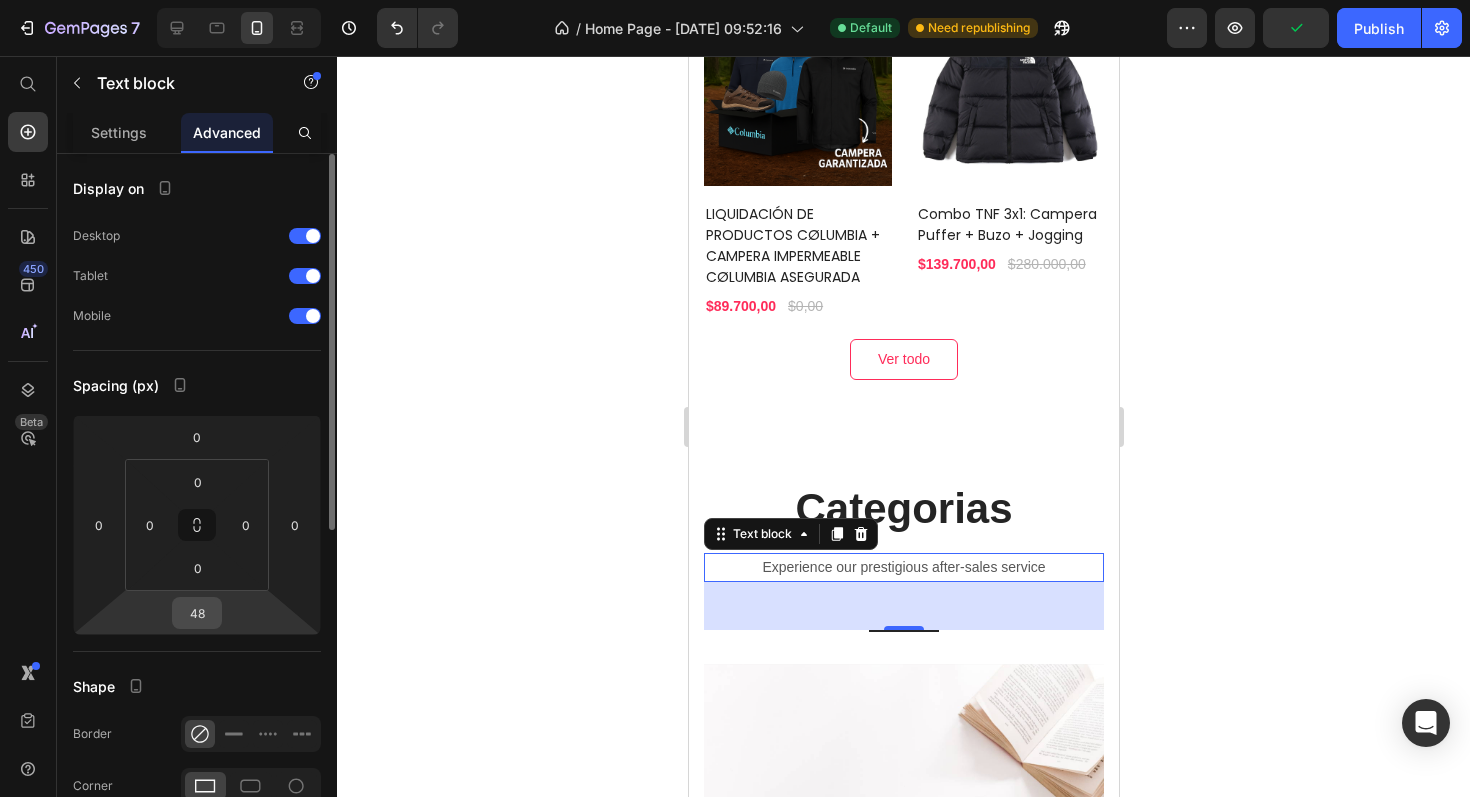 click on "48" at bounding box center [197, 613] 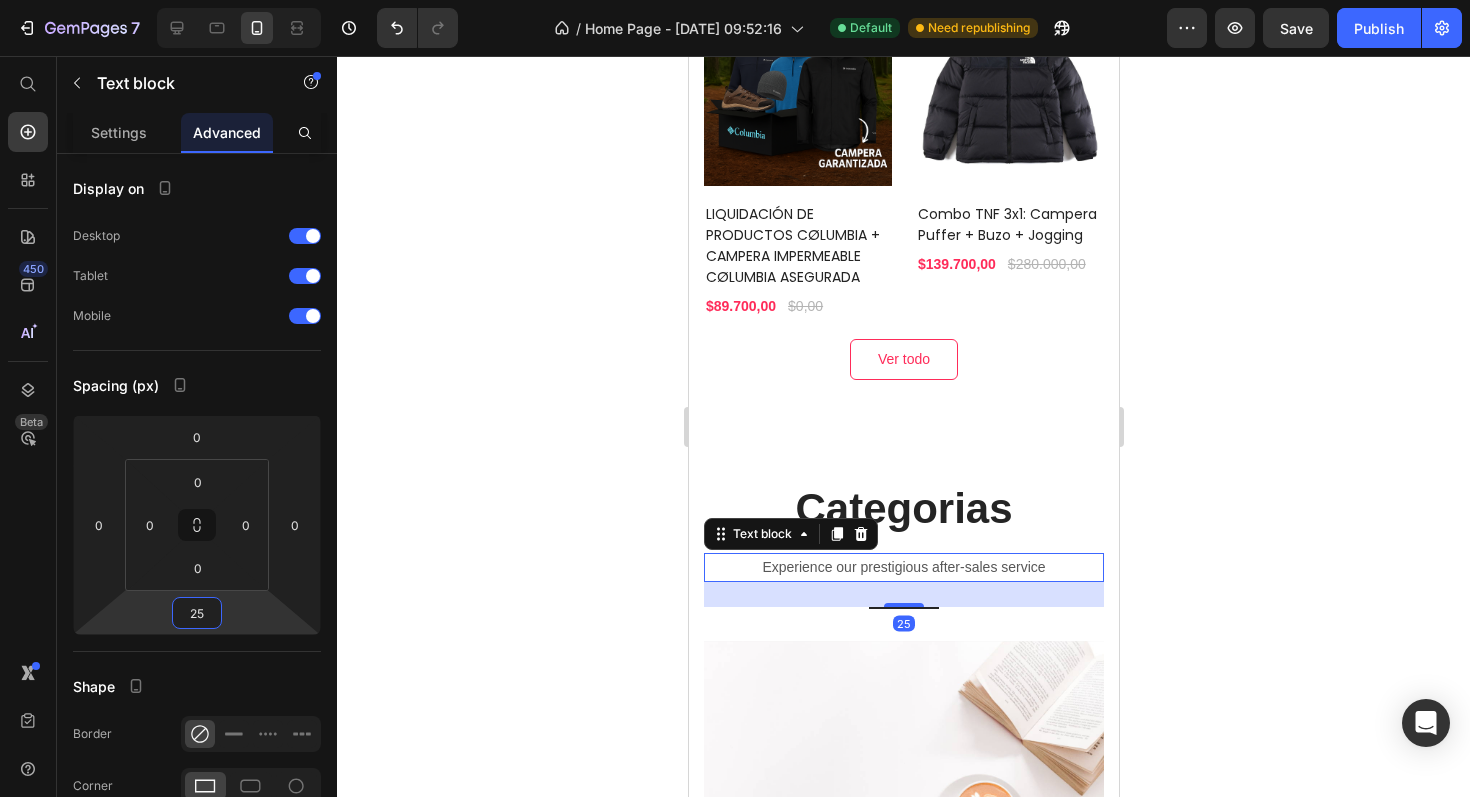 type on "25" 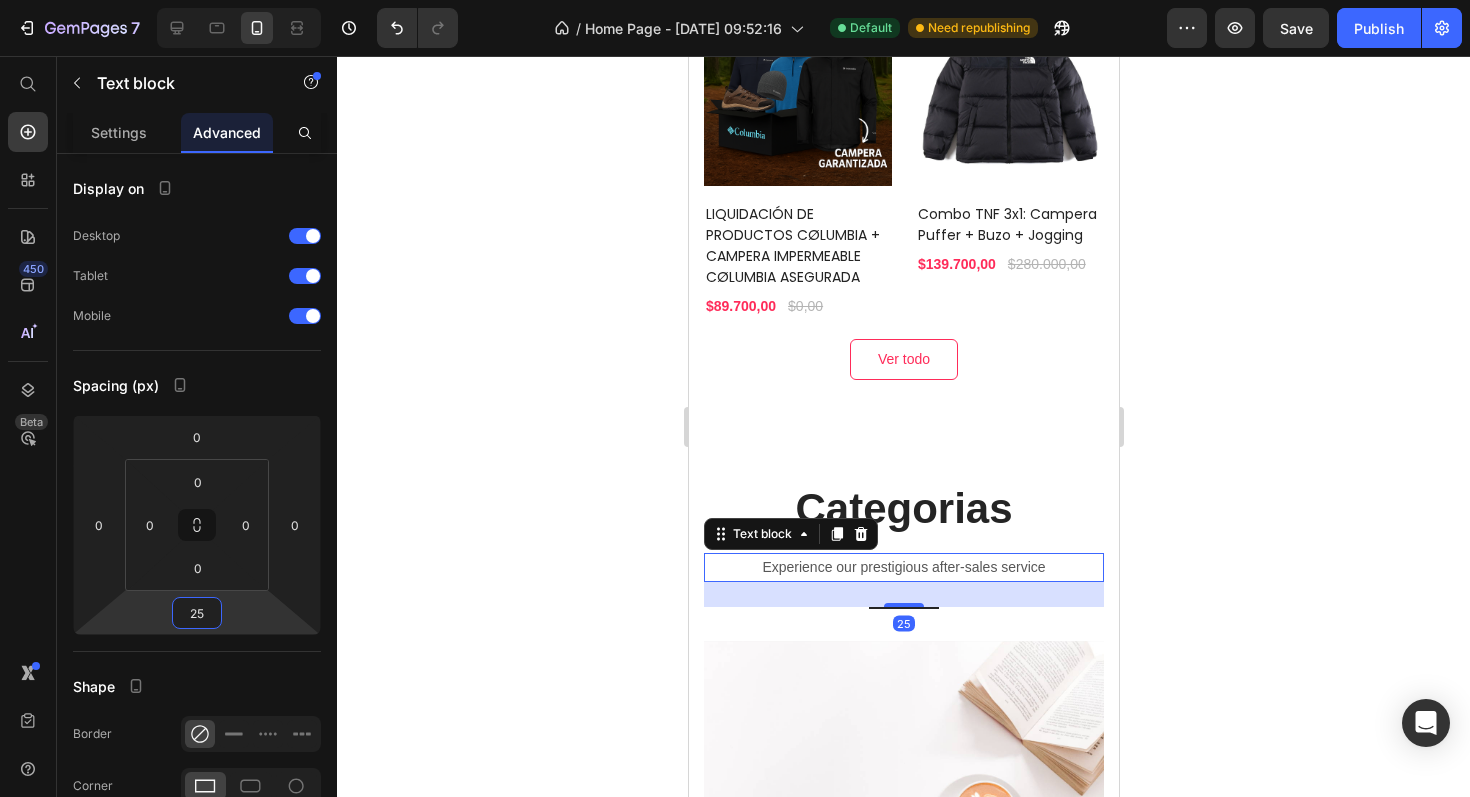 click 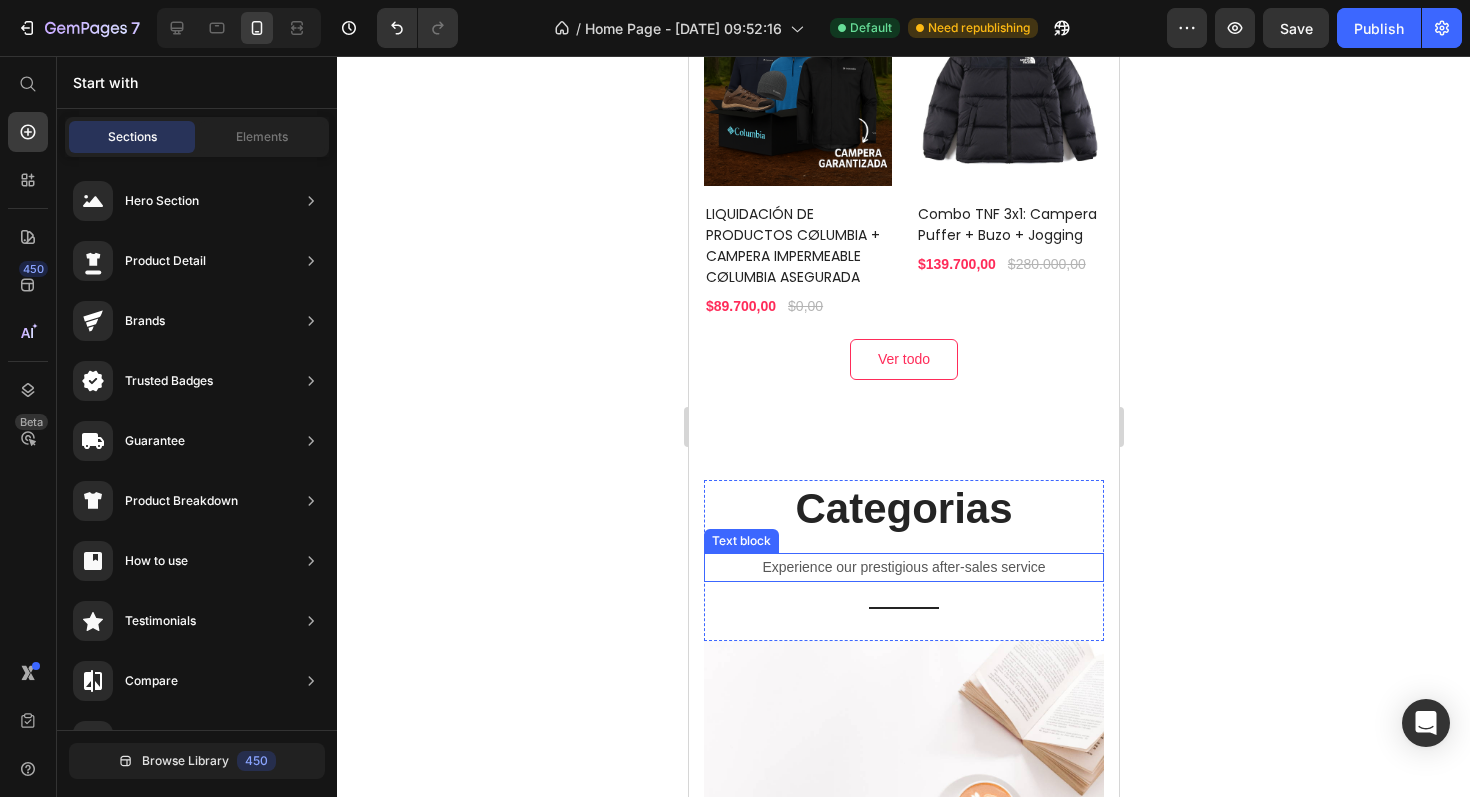 scroll, scrollTop: 1049, scrollLeft: 0, axis: vertical 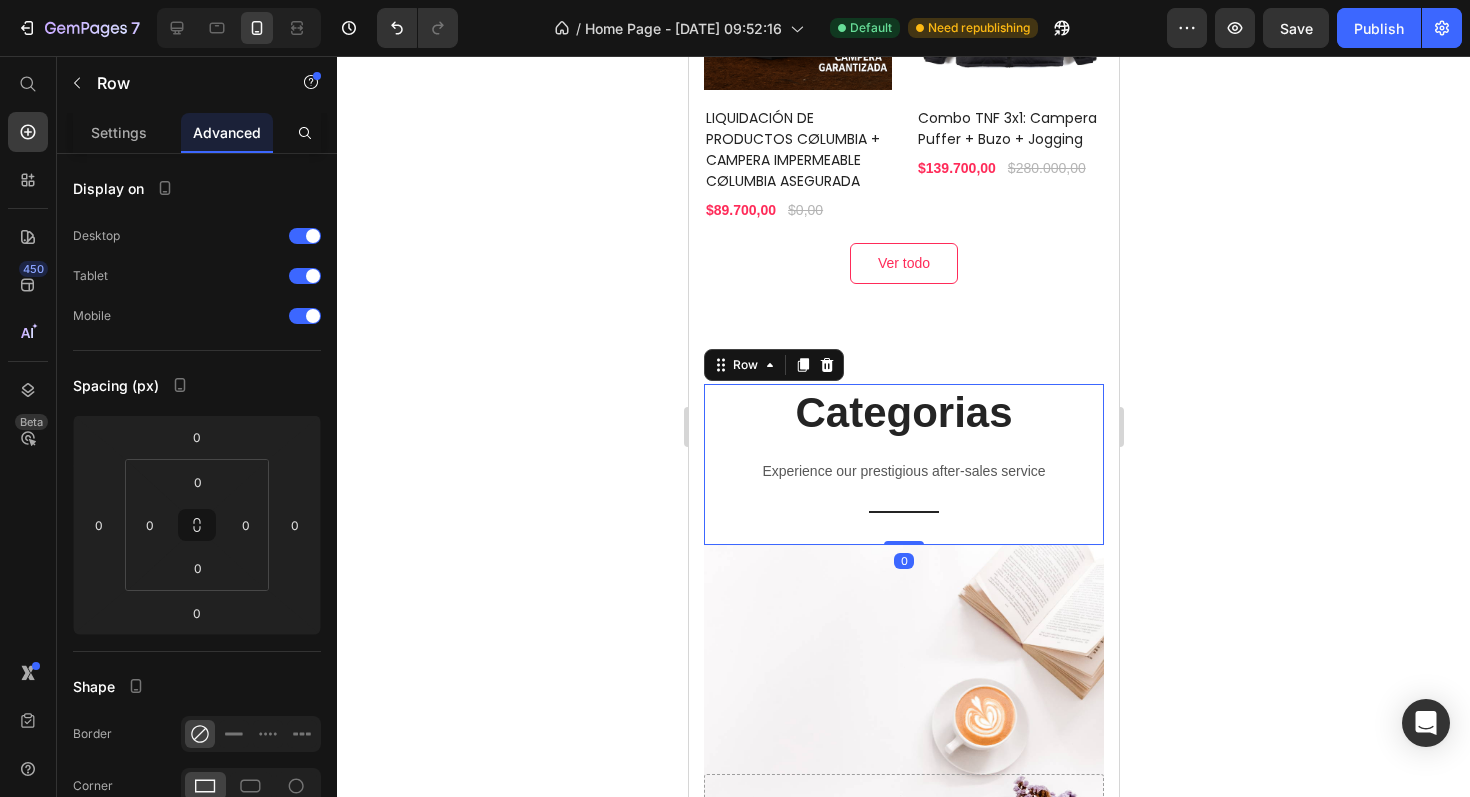click on "Categorias Heading Experience our prestigious after-sales service Text block                Title Line" at bounding box center [903, 464] 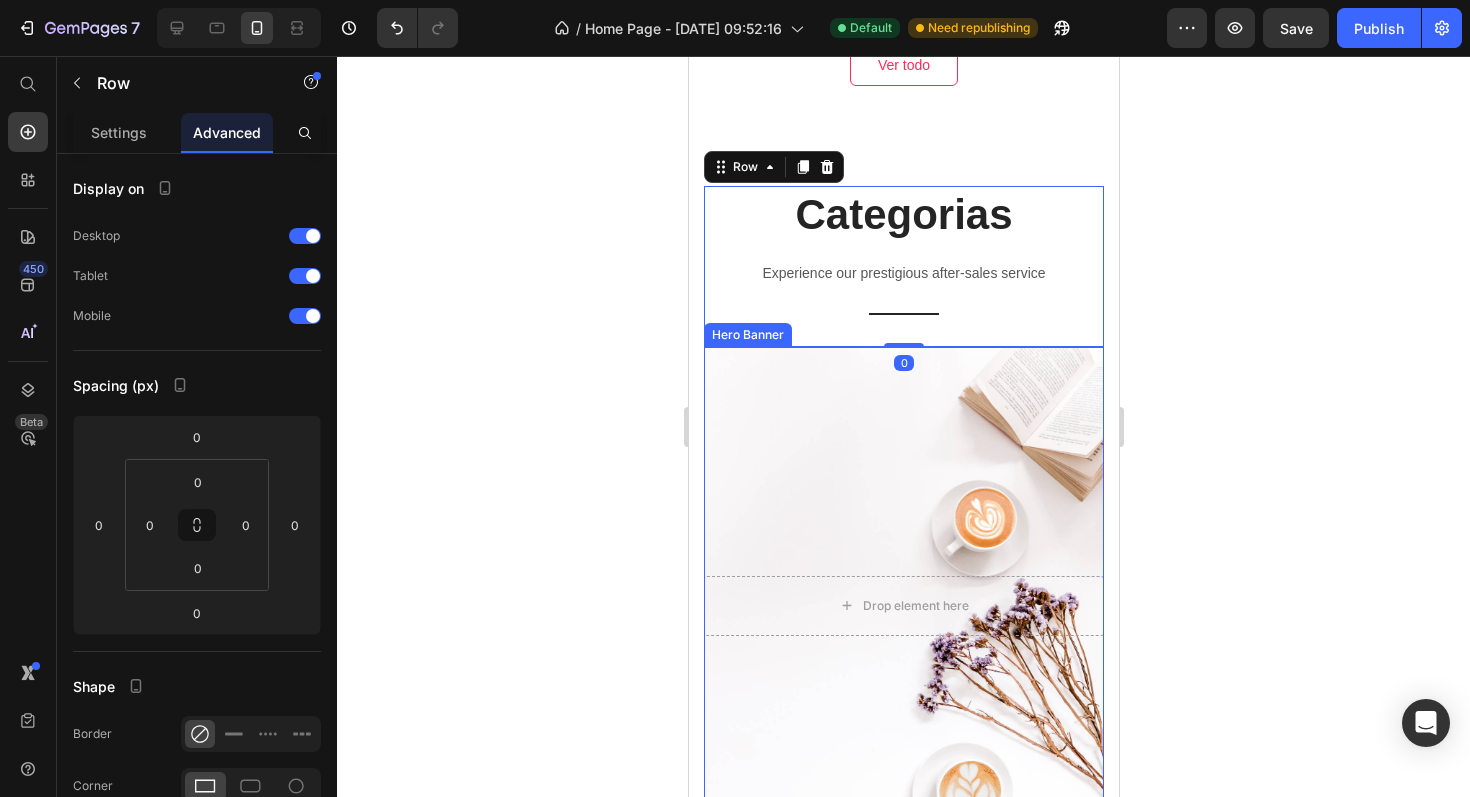 scroll, scrollTop: 1263, scrollLeft: 0, axis: vertical 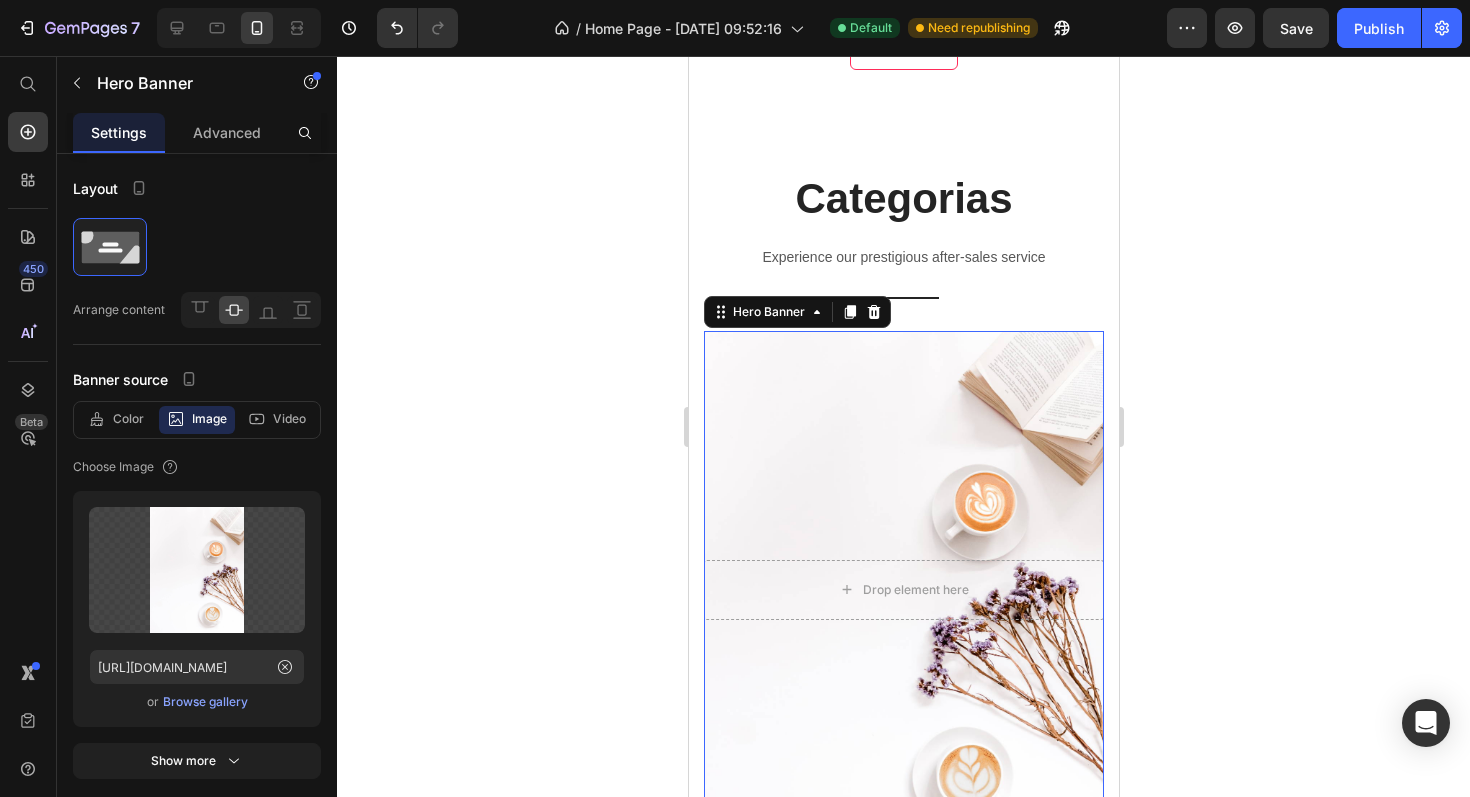 click at bounding box center [903, 589] 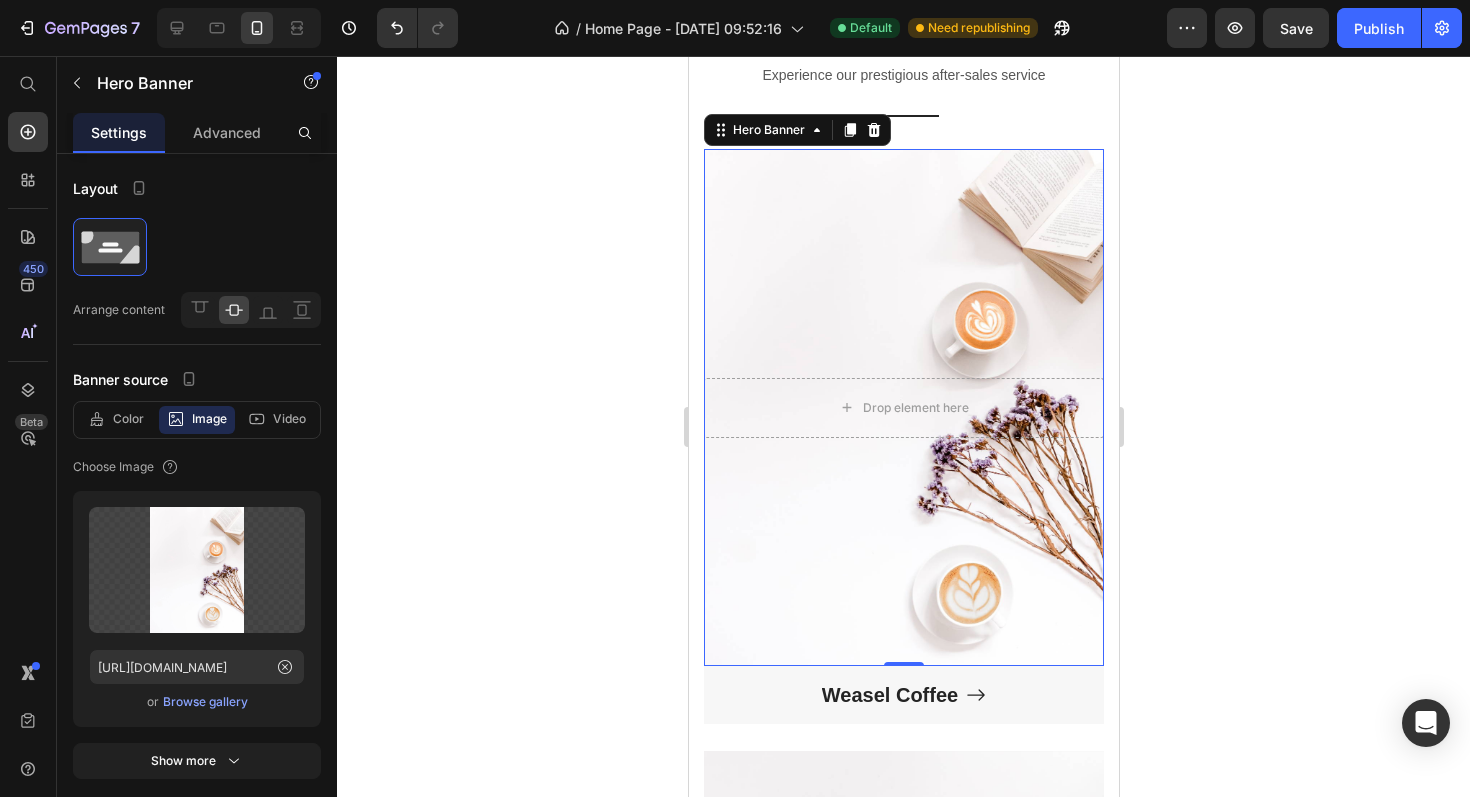 scroll, scrollTop: 1429, scrollLeft: 0, axis: vertical 